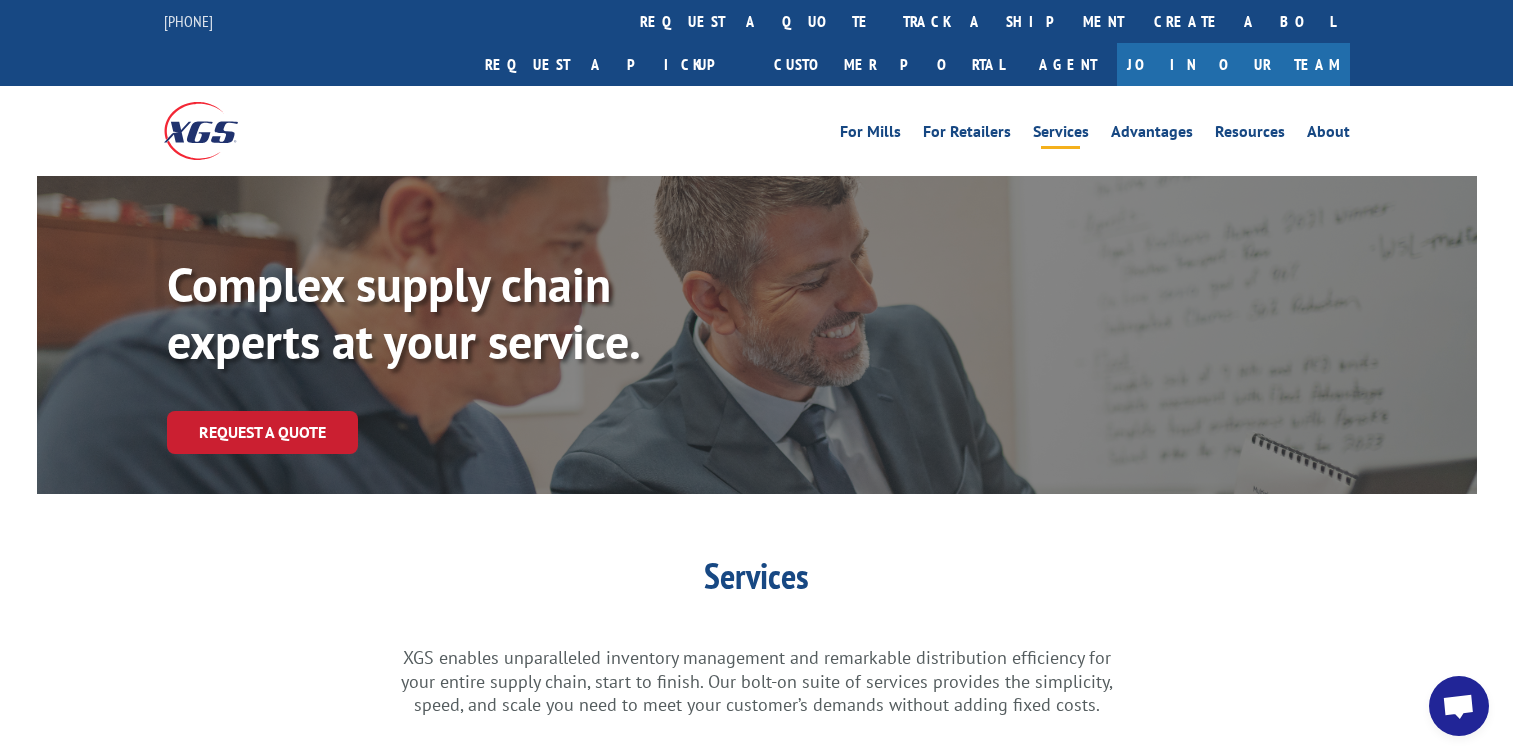 scroll, scrollTop: 566, scrollLeft: 0, axis: vertical 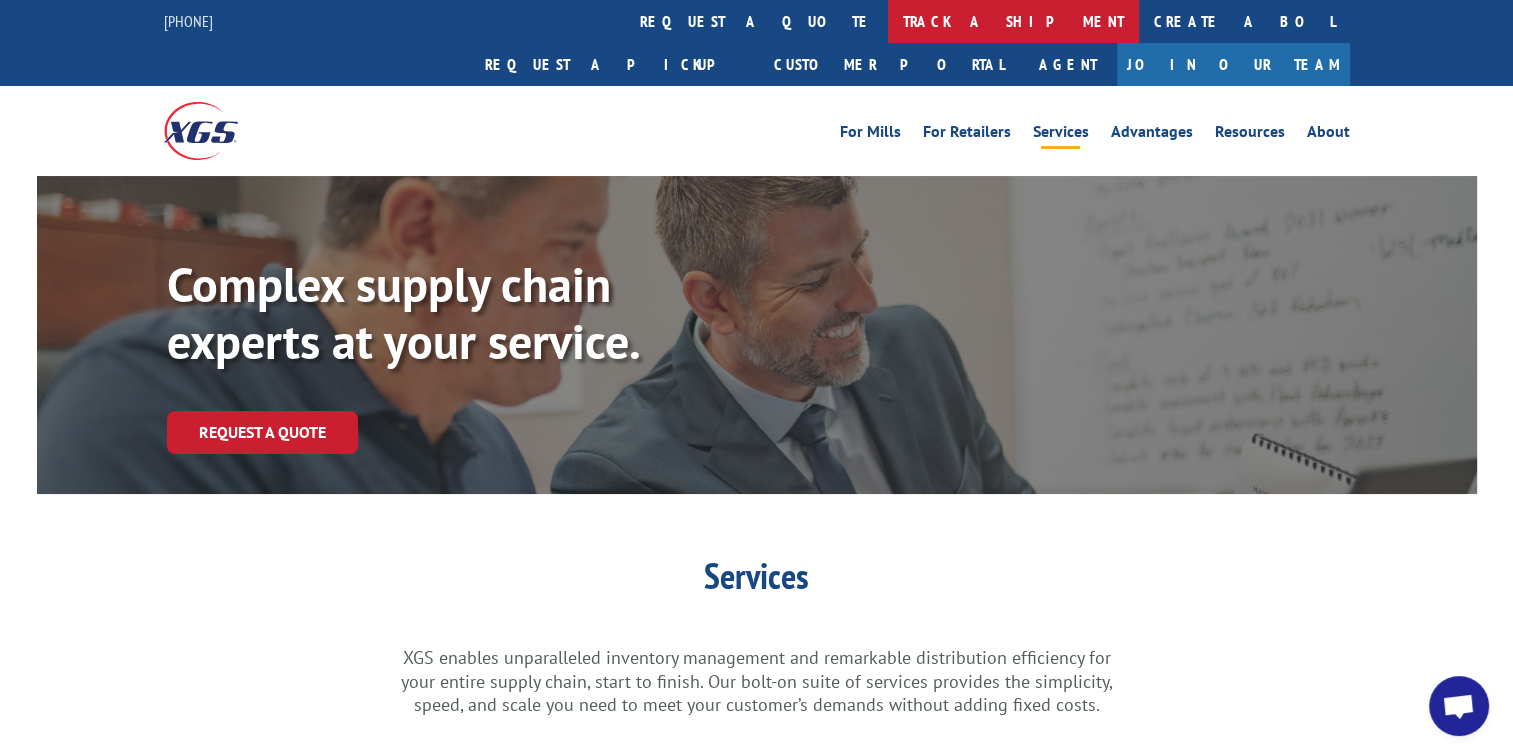 click on "track a shipment" at bounding box center [1013, 21] 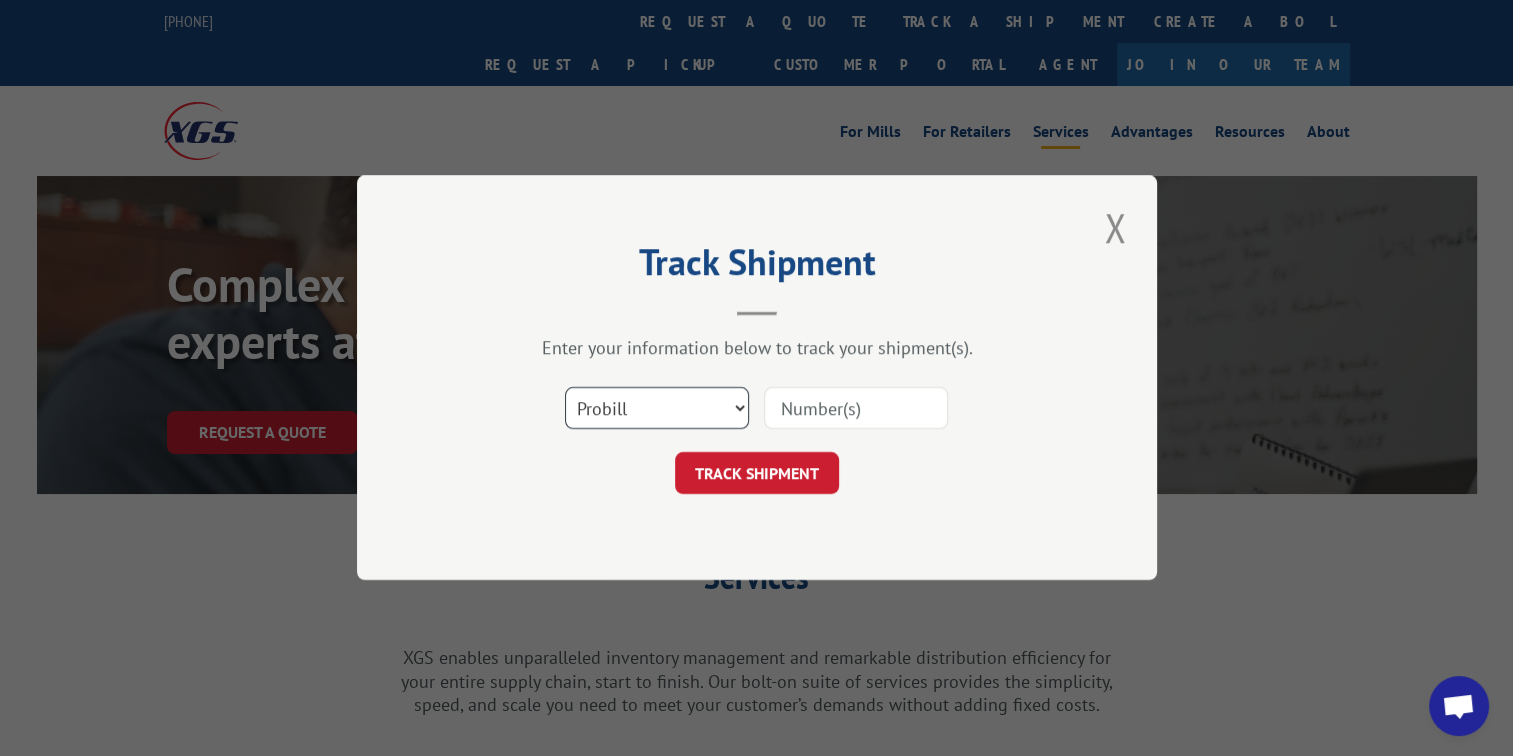 click on "Select category... Probill BOL PO" at bounding box center (657, 409) 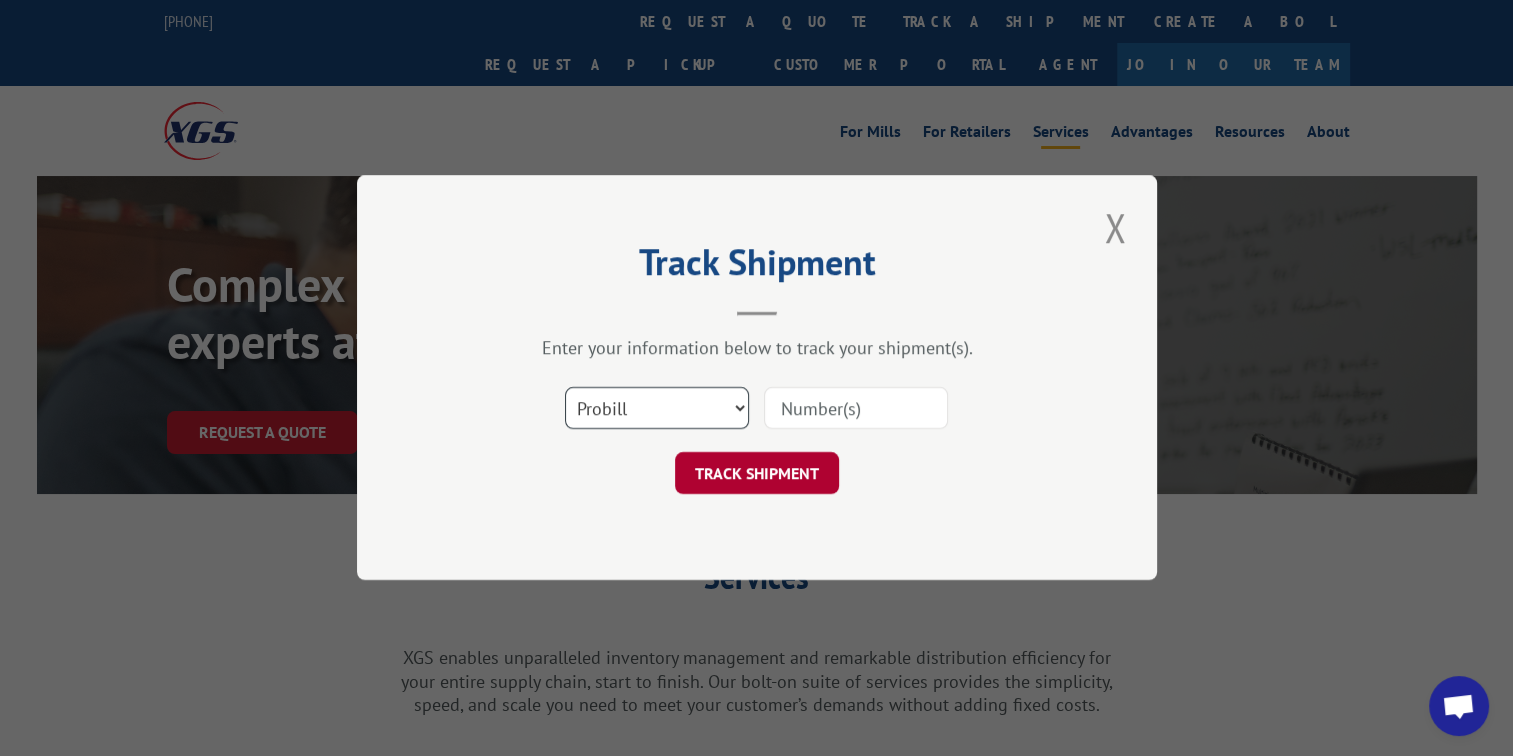 select on "bol" 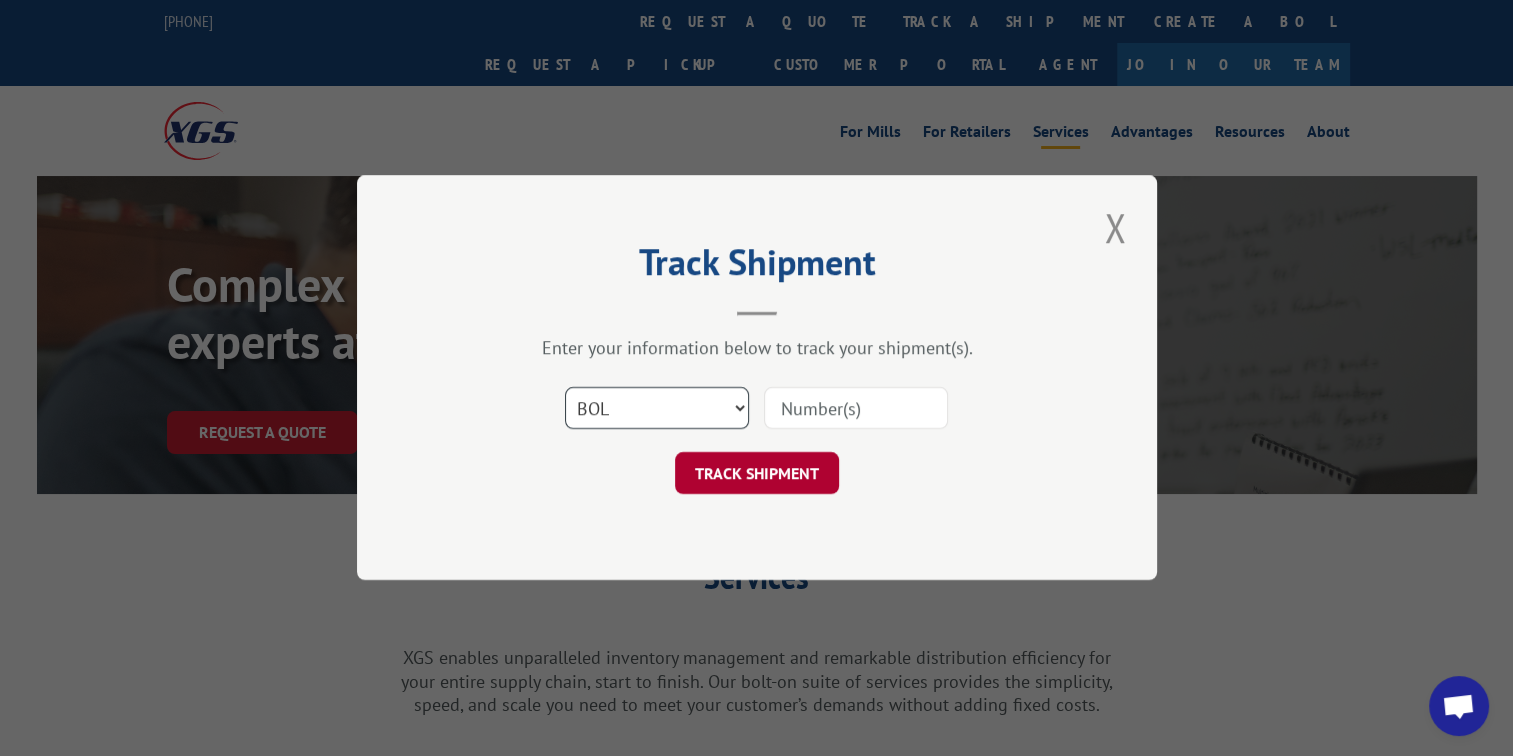 click on "Select category... Probill BOL PO" at bounding box center (657, 409) 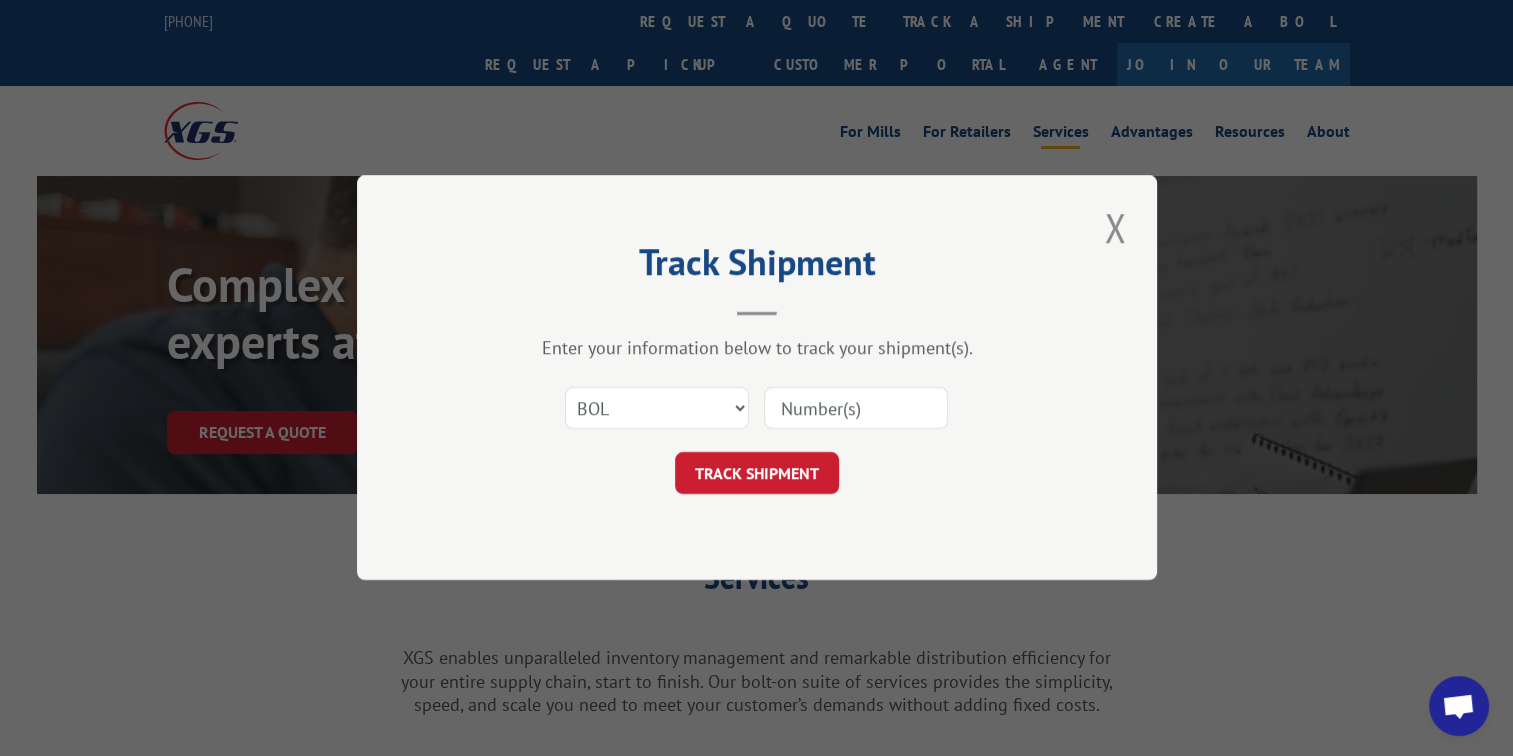 click at bounding box center (856, 409) 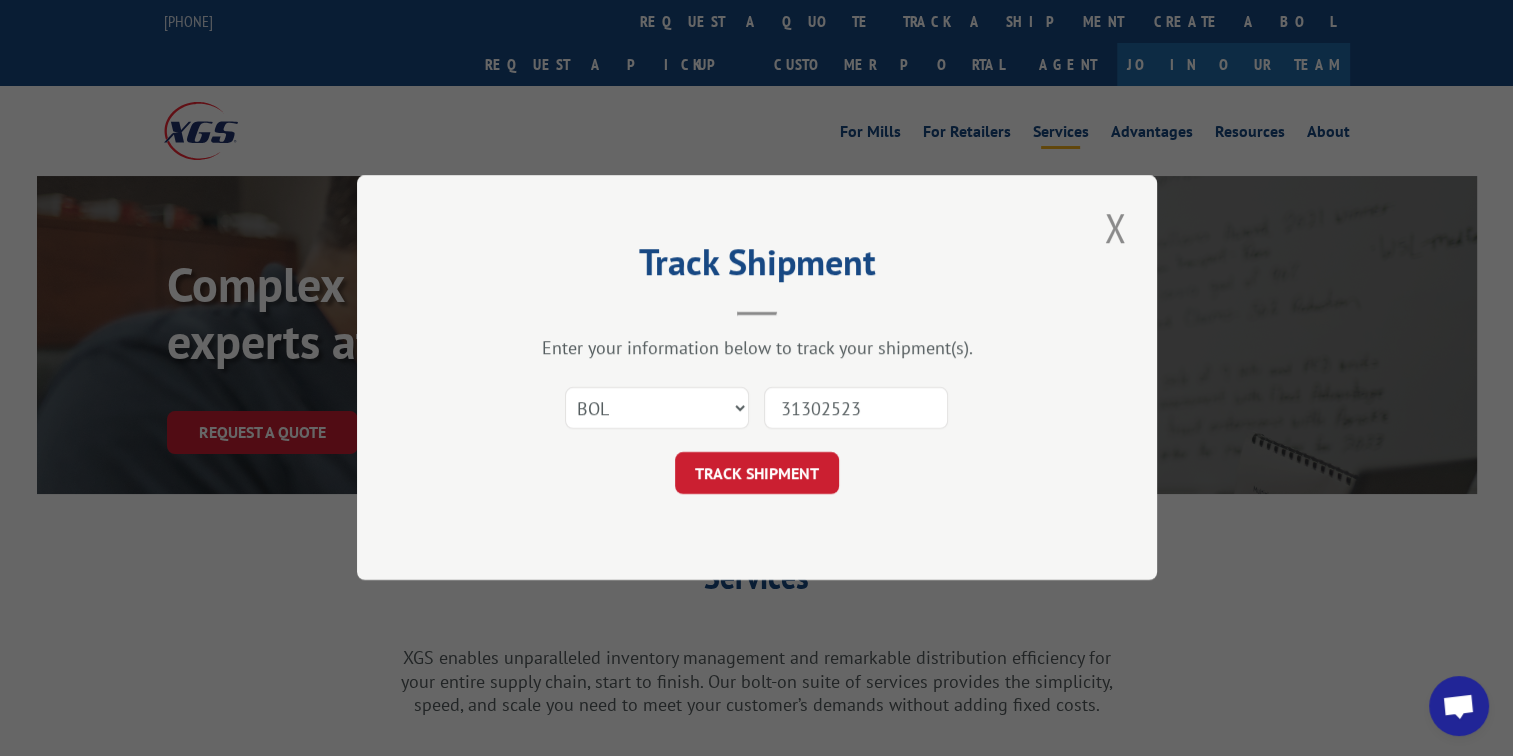 type on "31302523" 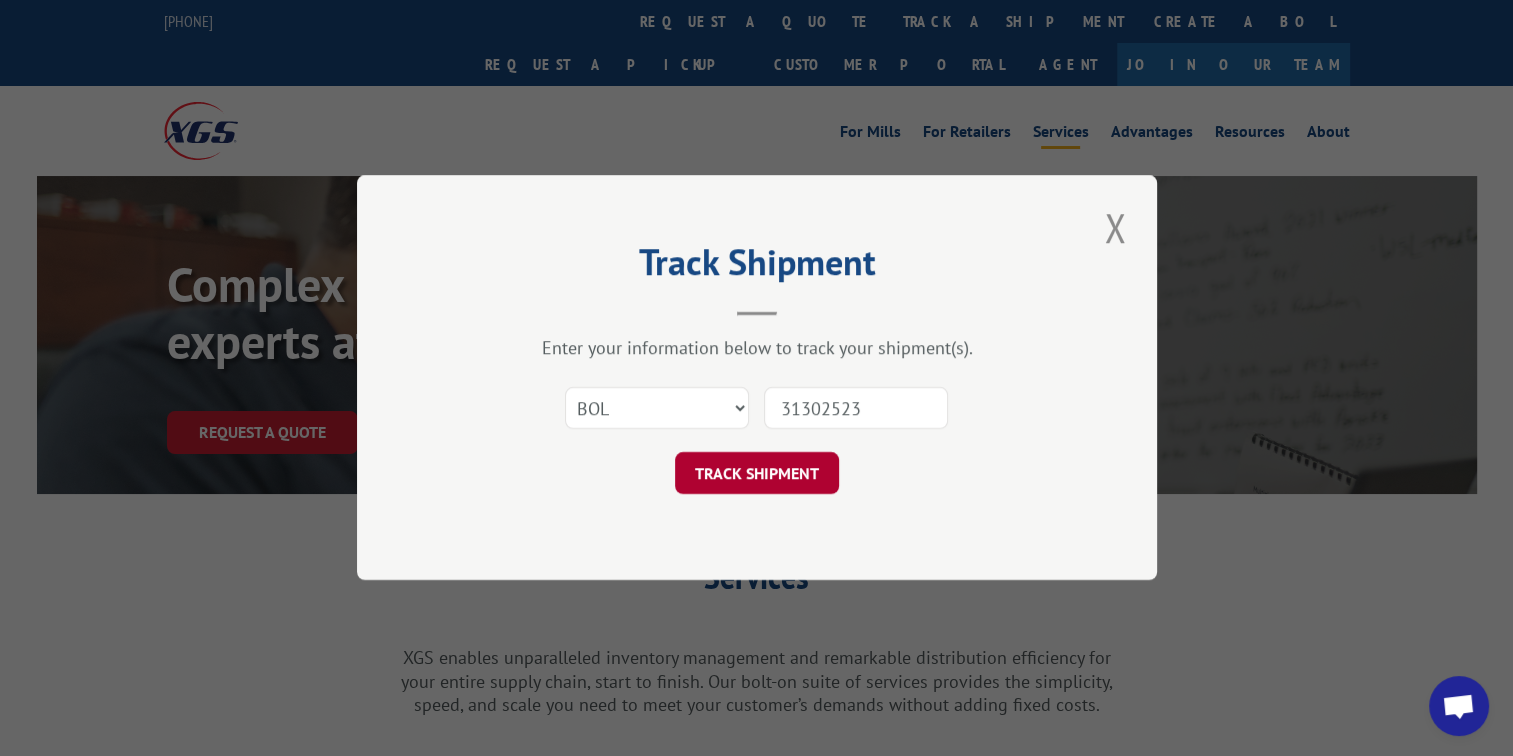 click on "TRACK SHIPMENT" at bounding box center [757, 474] 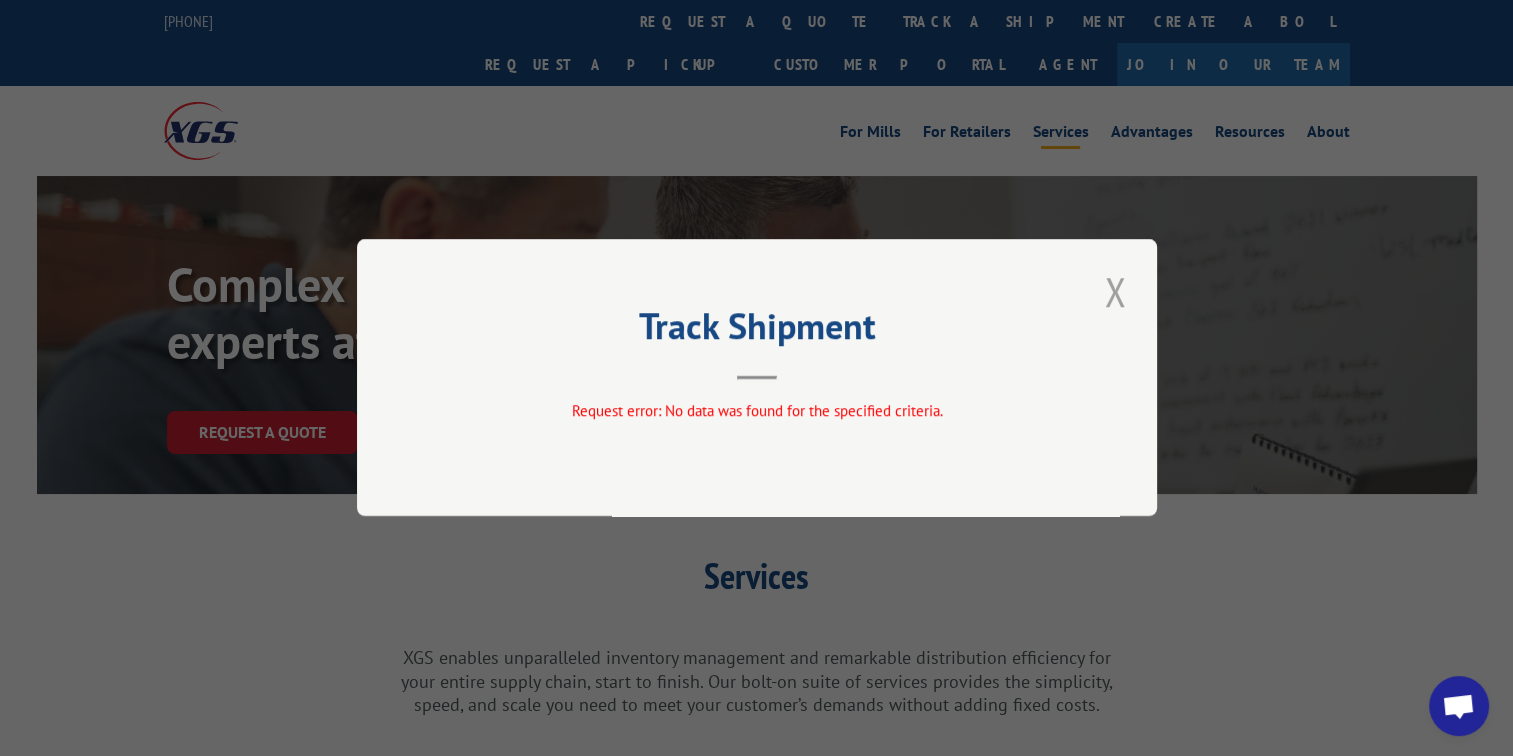 click at bounding box center (1115, 291) 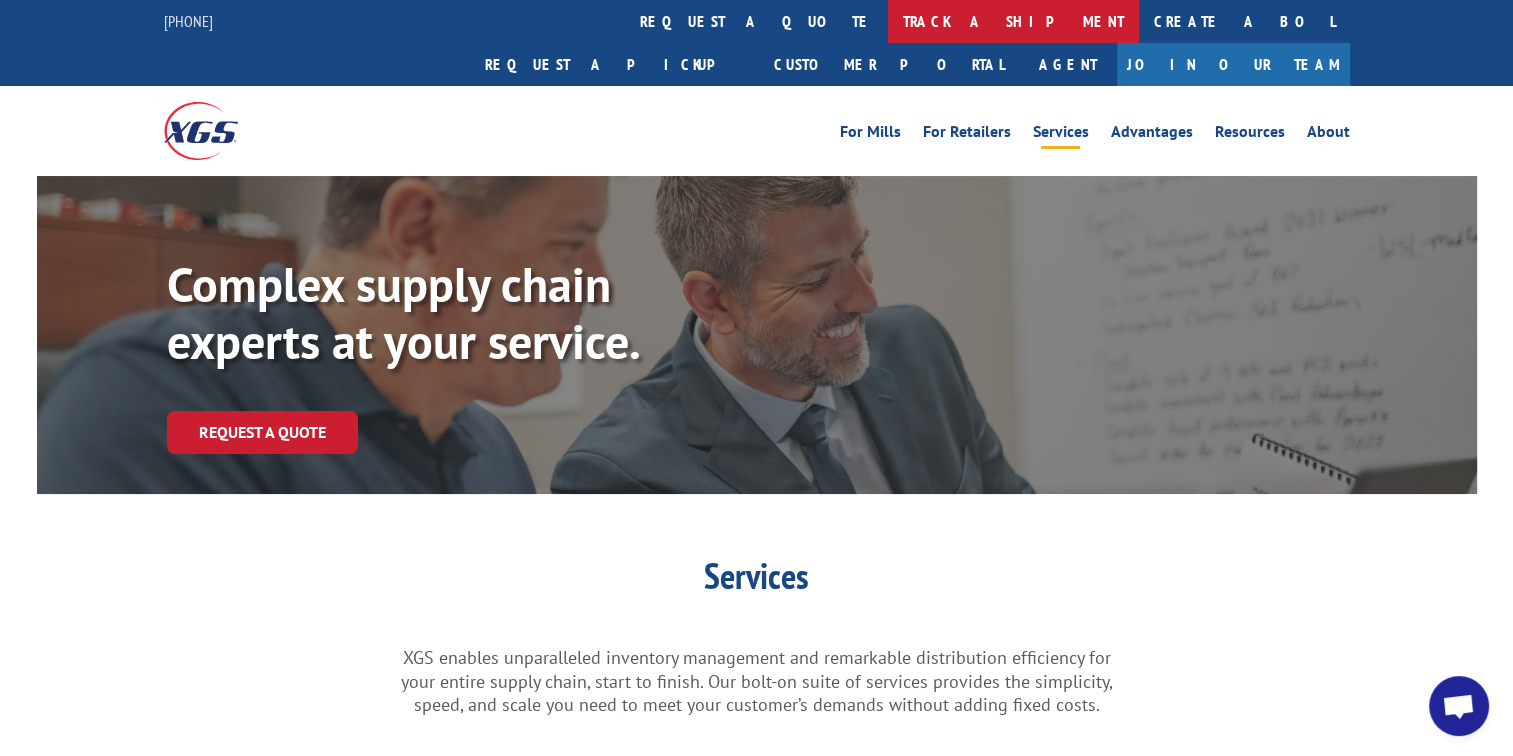 click on "track a shipment" at bounding box center (1013, 21) 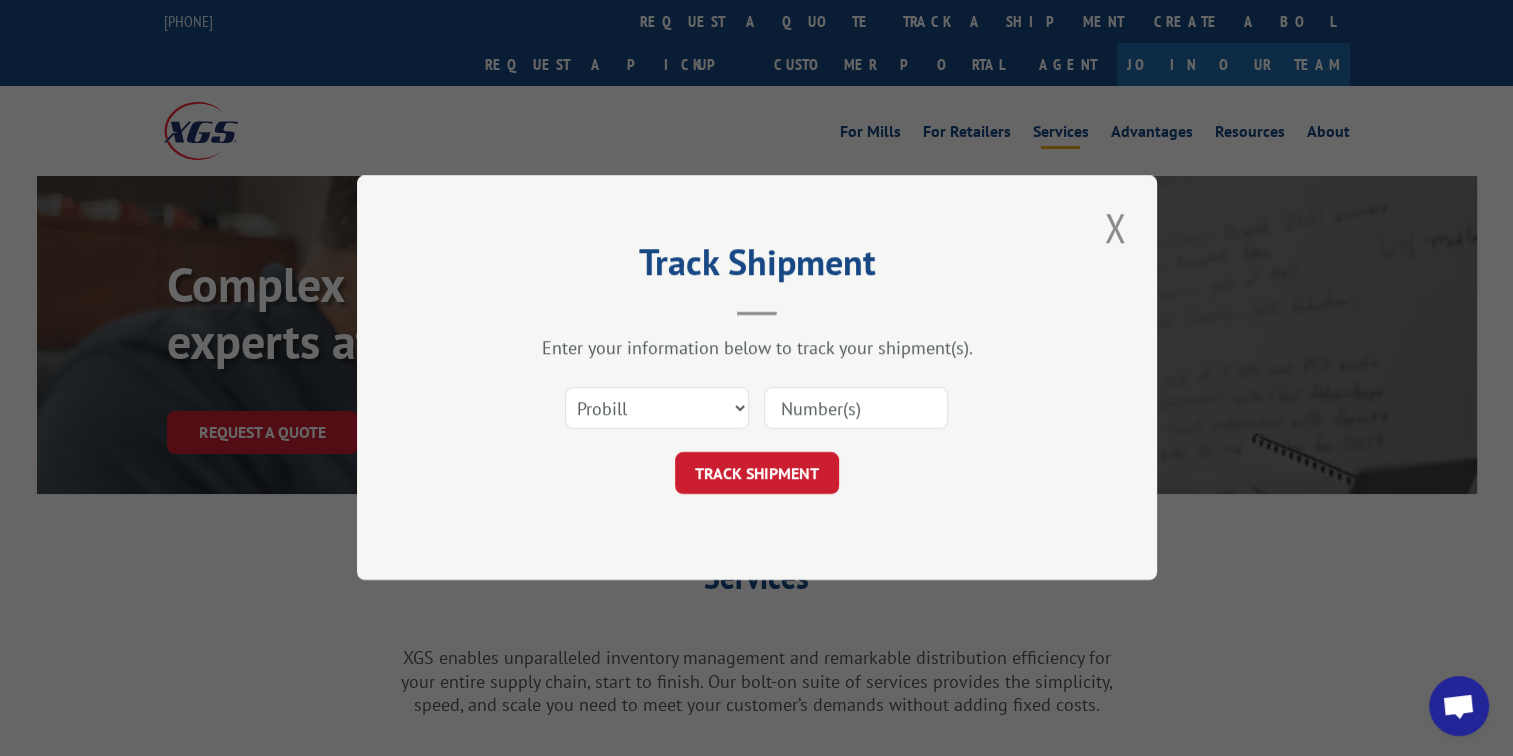 click at bounding box center (856, 409) 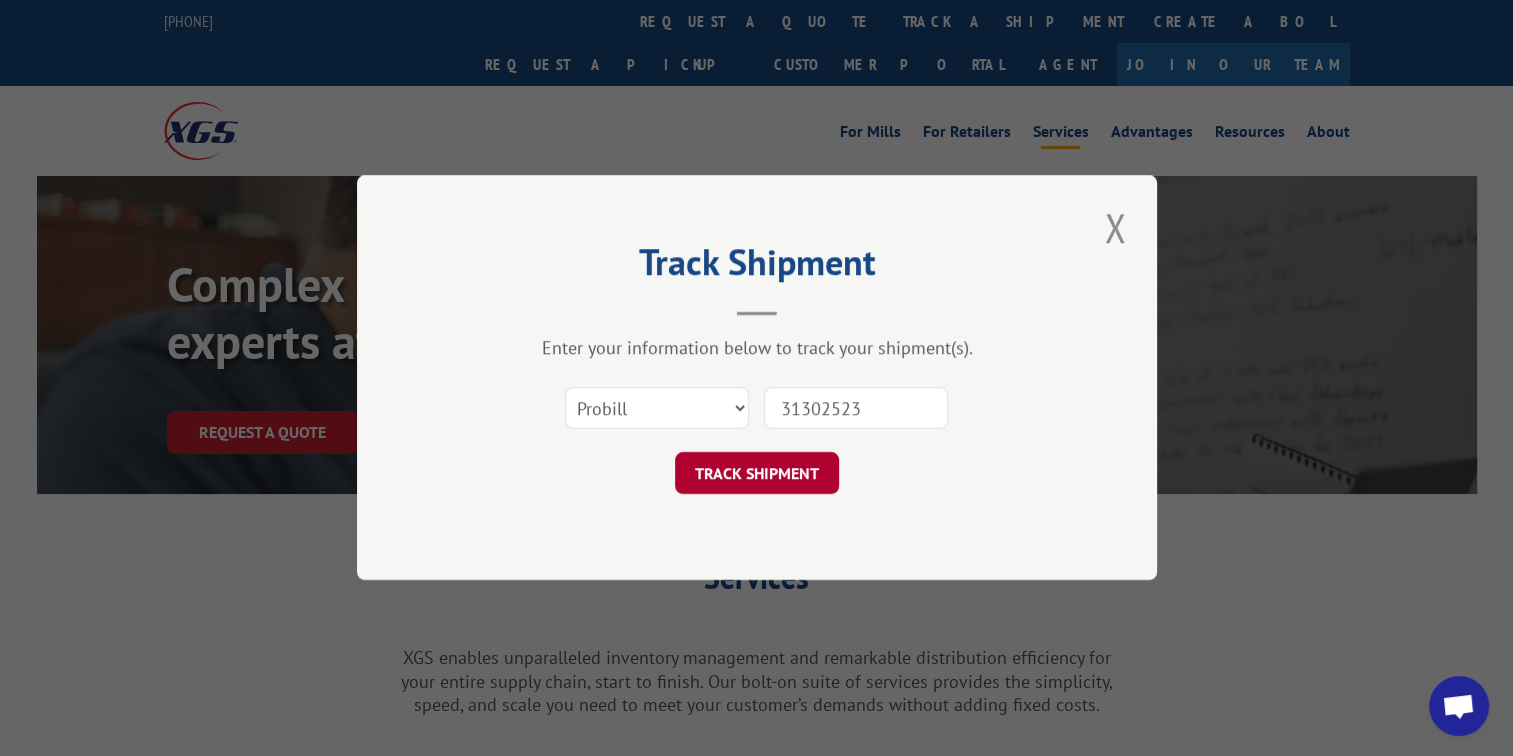 type on "31302523" 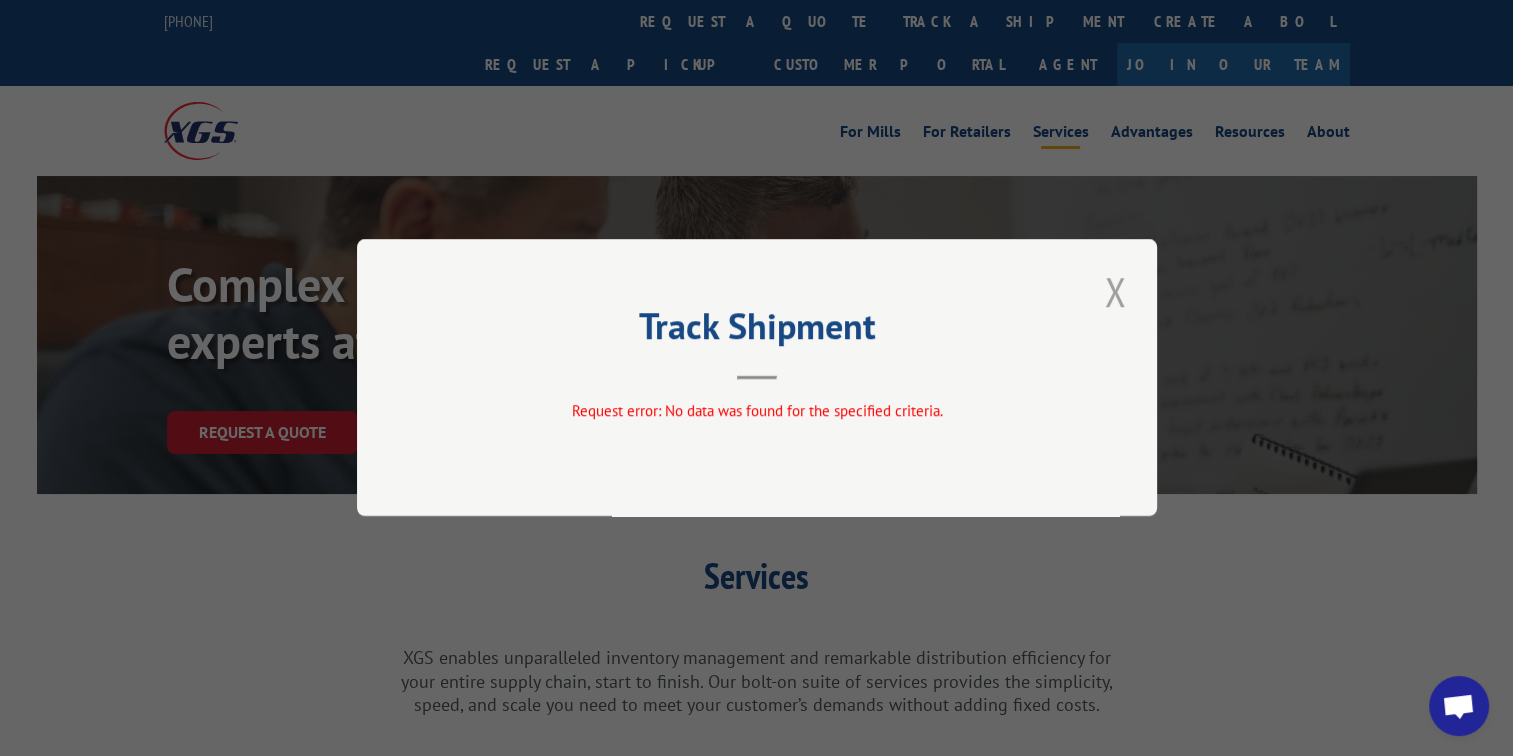 click at bounding box center [1115, 291] 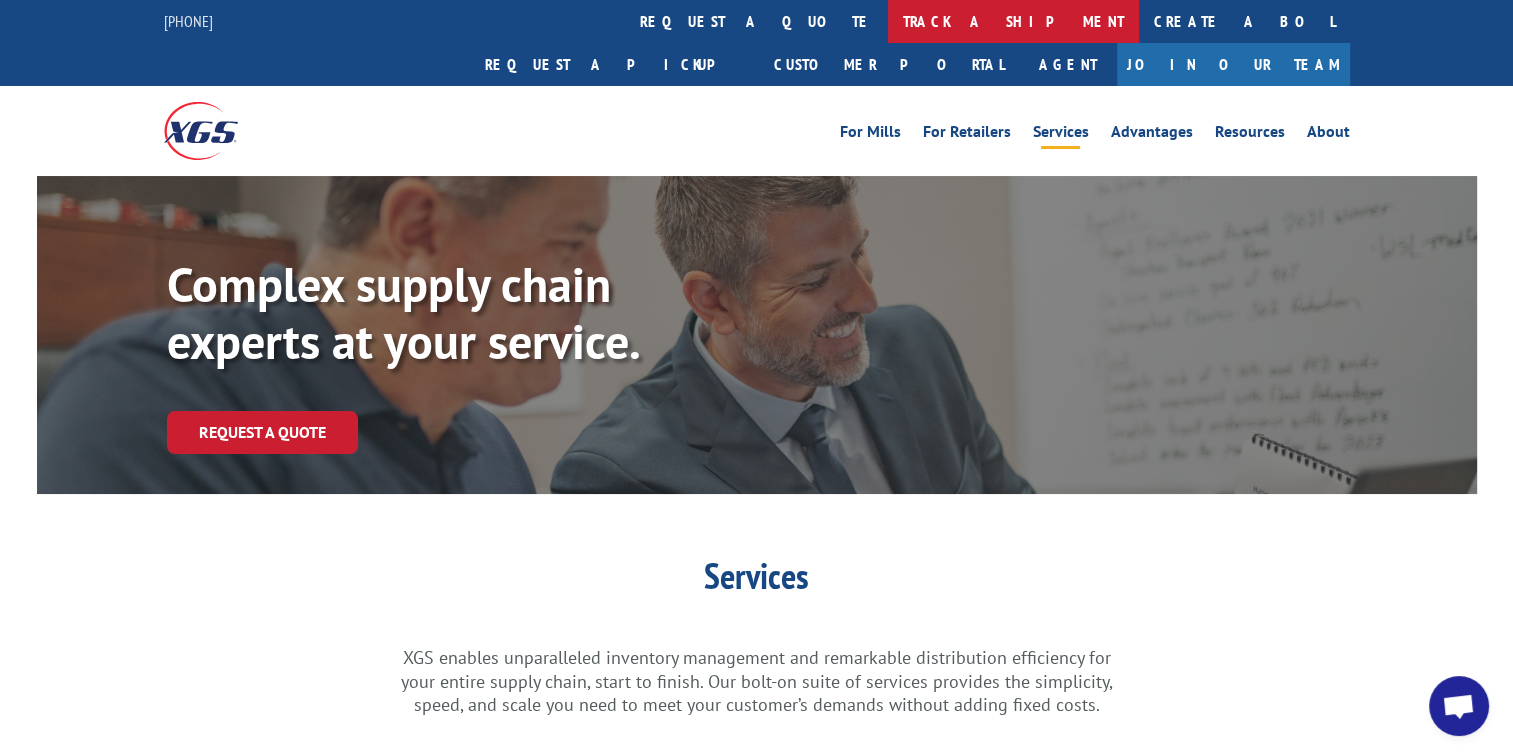 click on "track a shipment" at bounding box center (1013, 21) 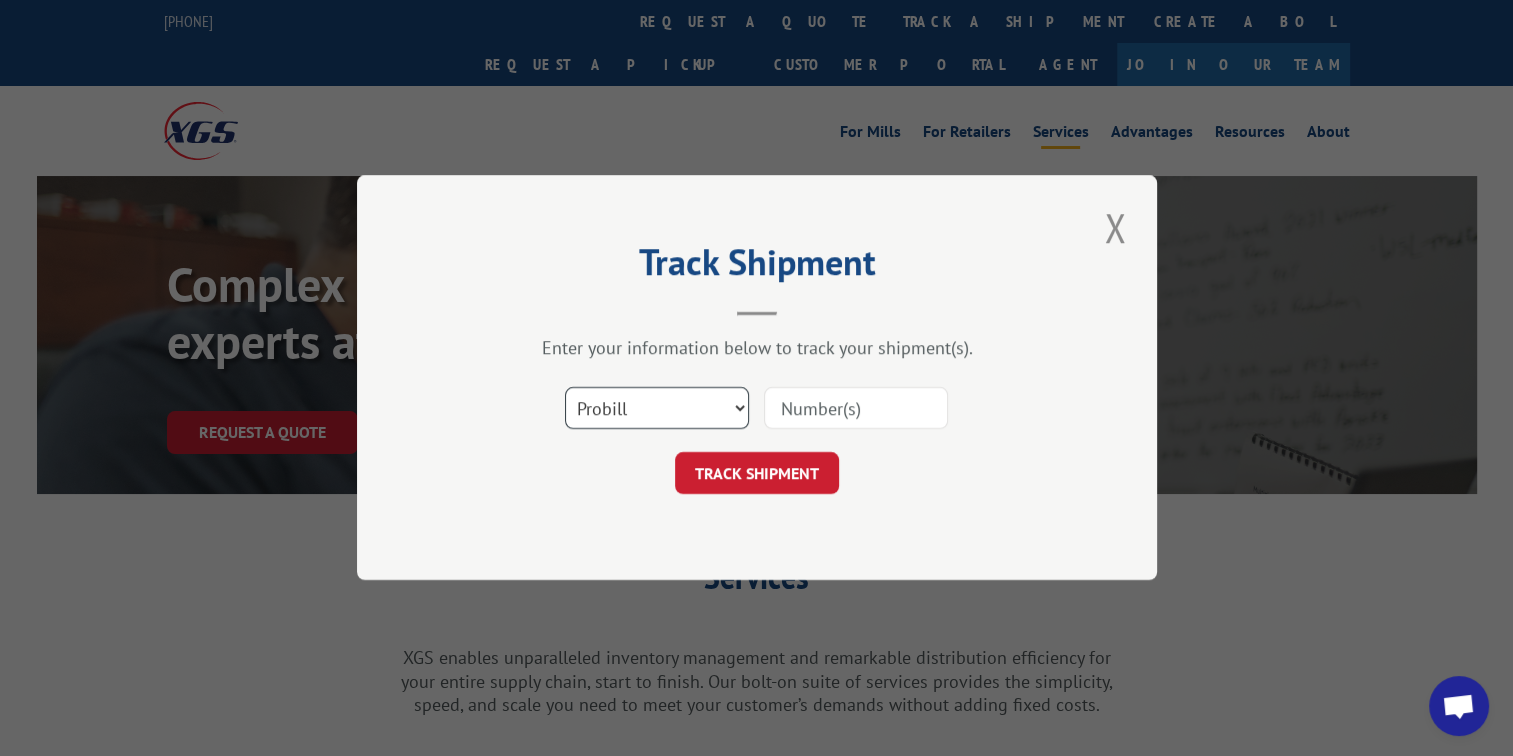 drag, startPoint x: 641, startPoint y: 400, endPoint x: 640, endPoint y: 412, distance: 12.0415945 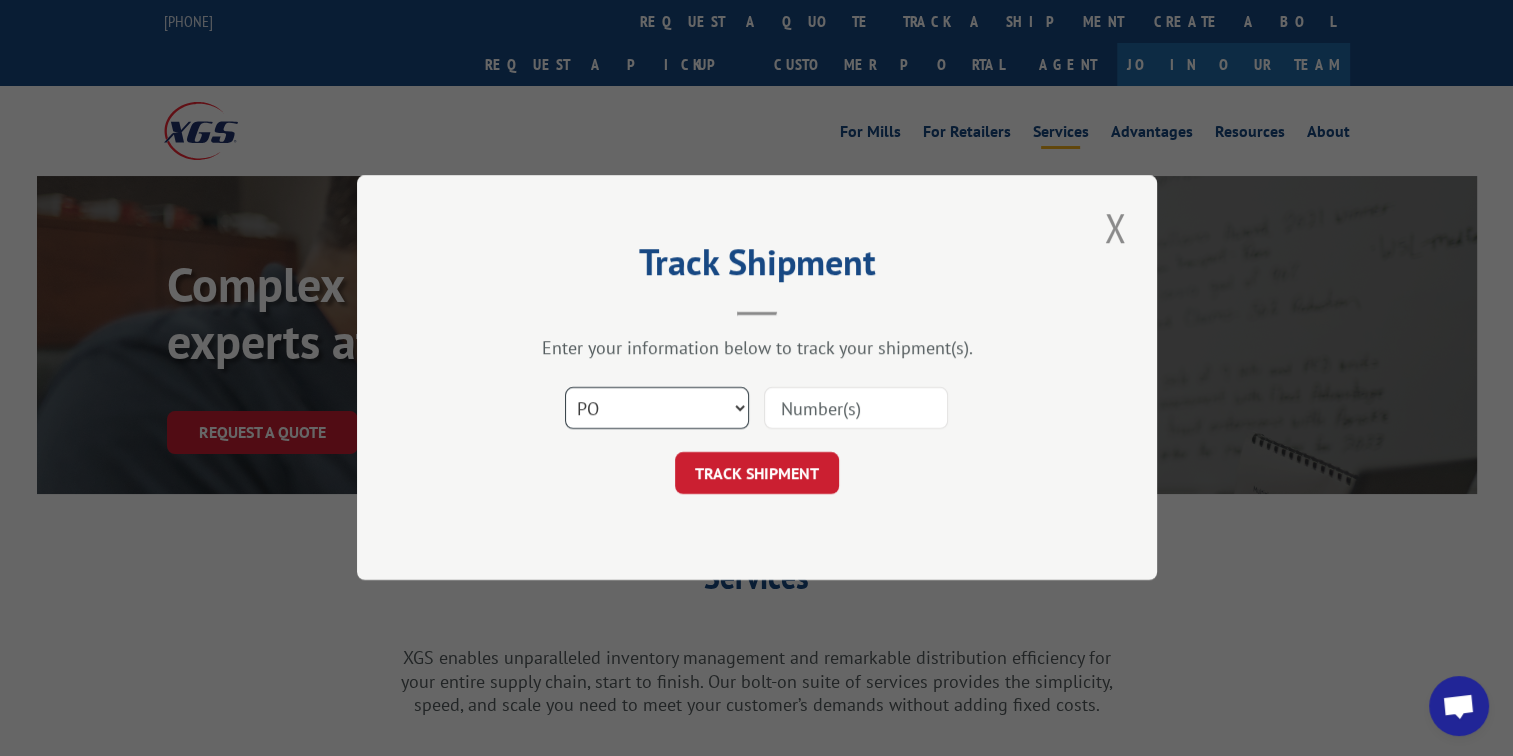 click on "Select category... Probill BOL PO" at bounding box center (657, 409) 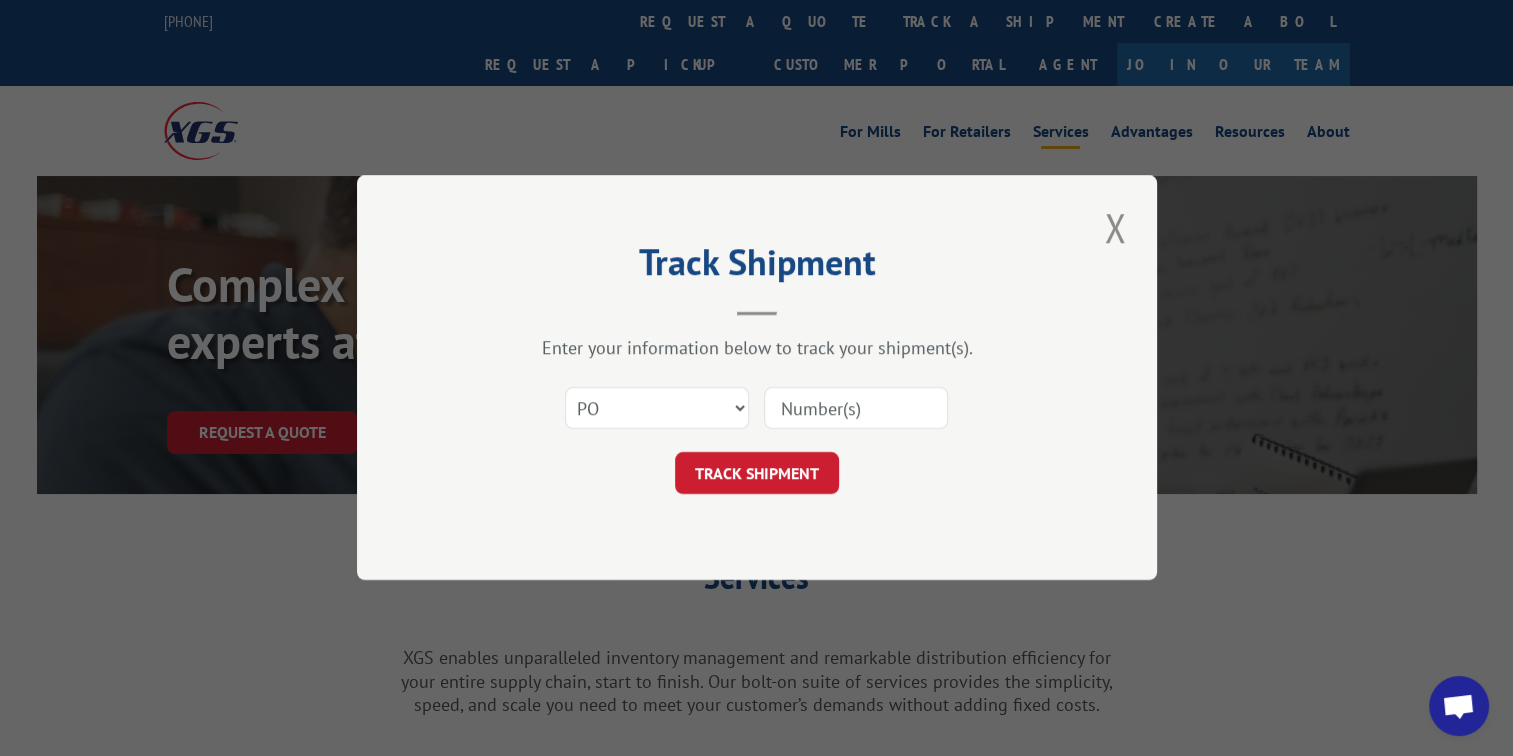click at bounding box center [856, 409] 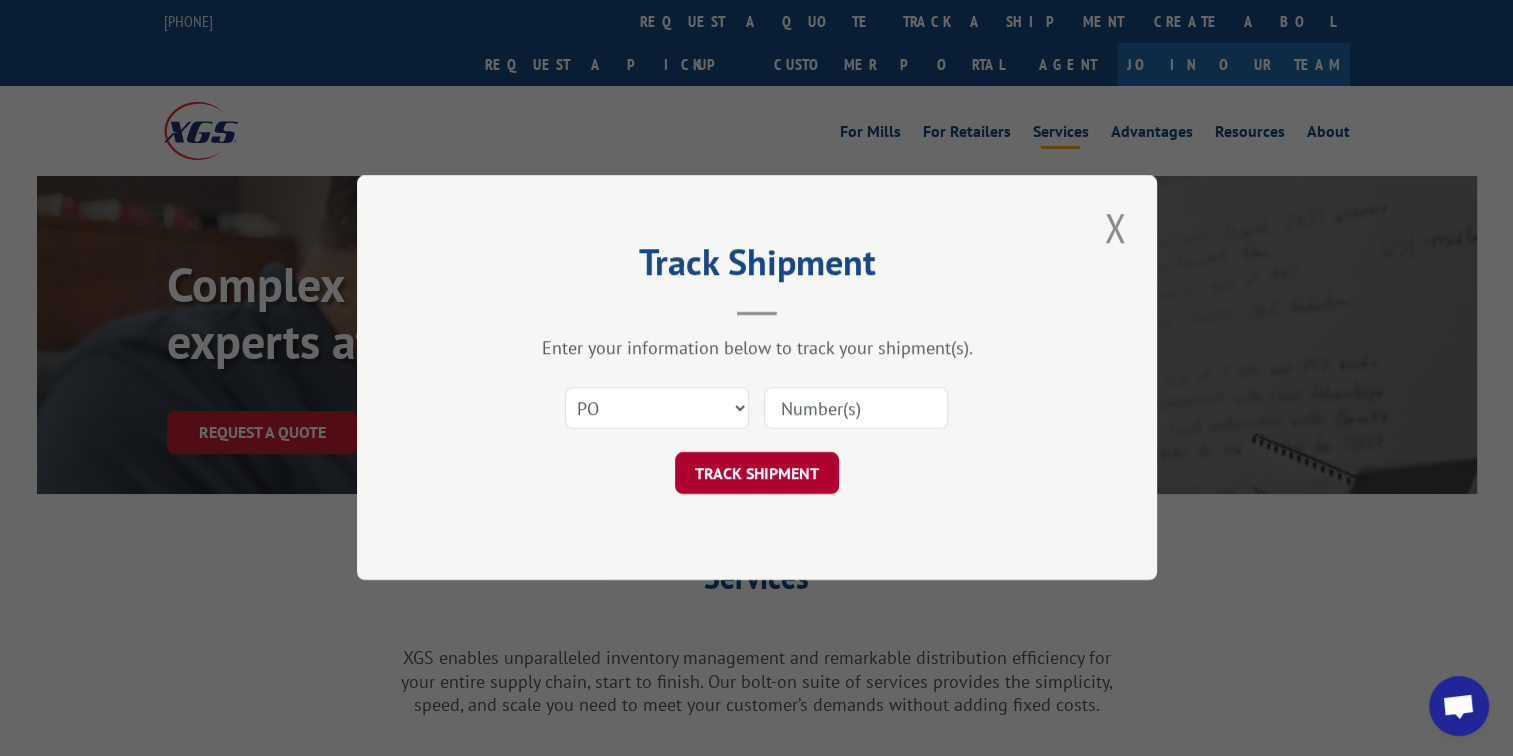 paste on "31302523" 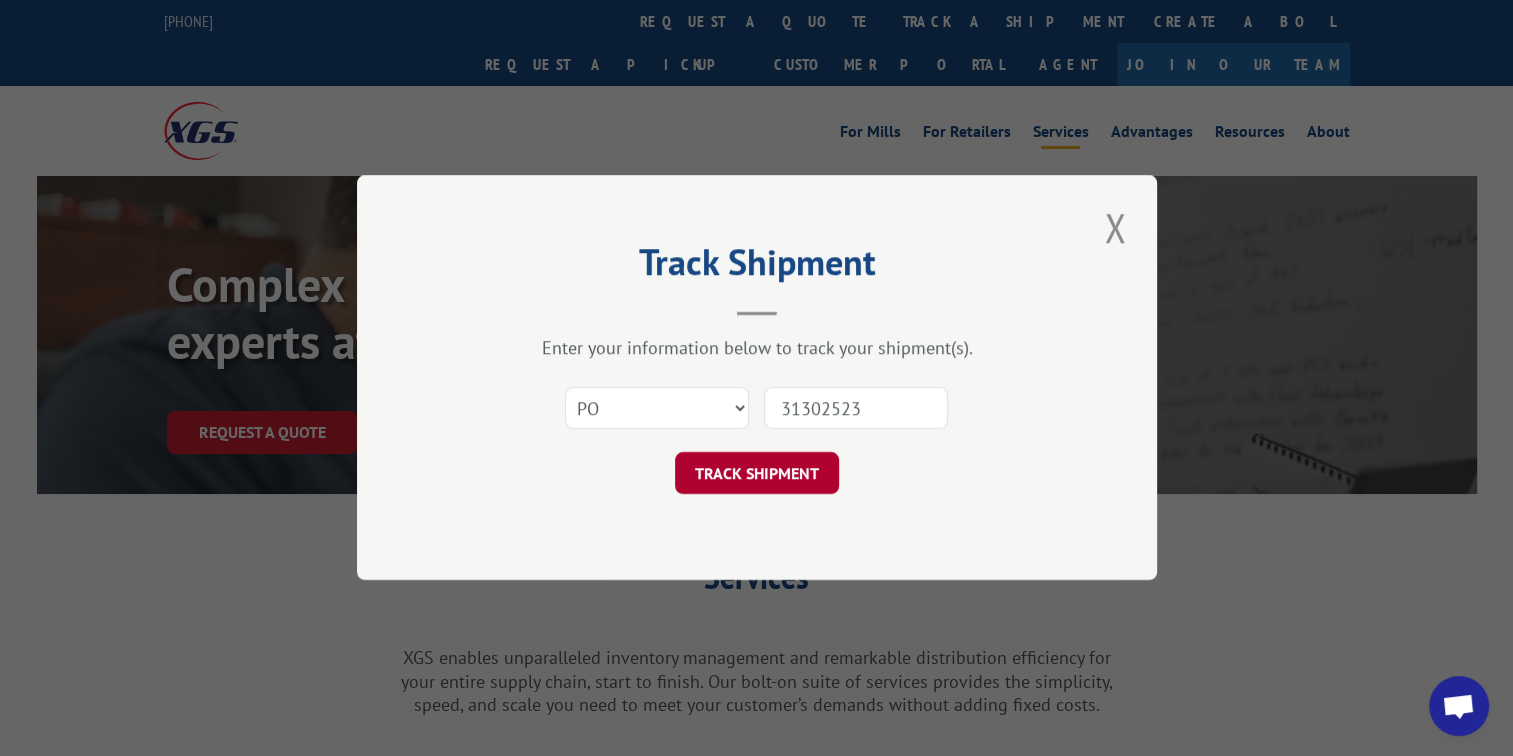type on "31302523" 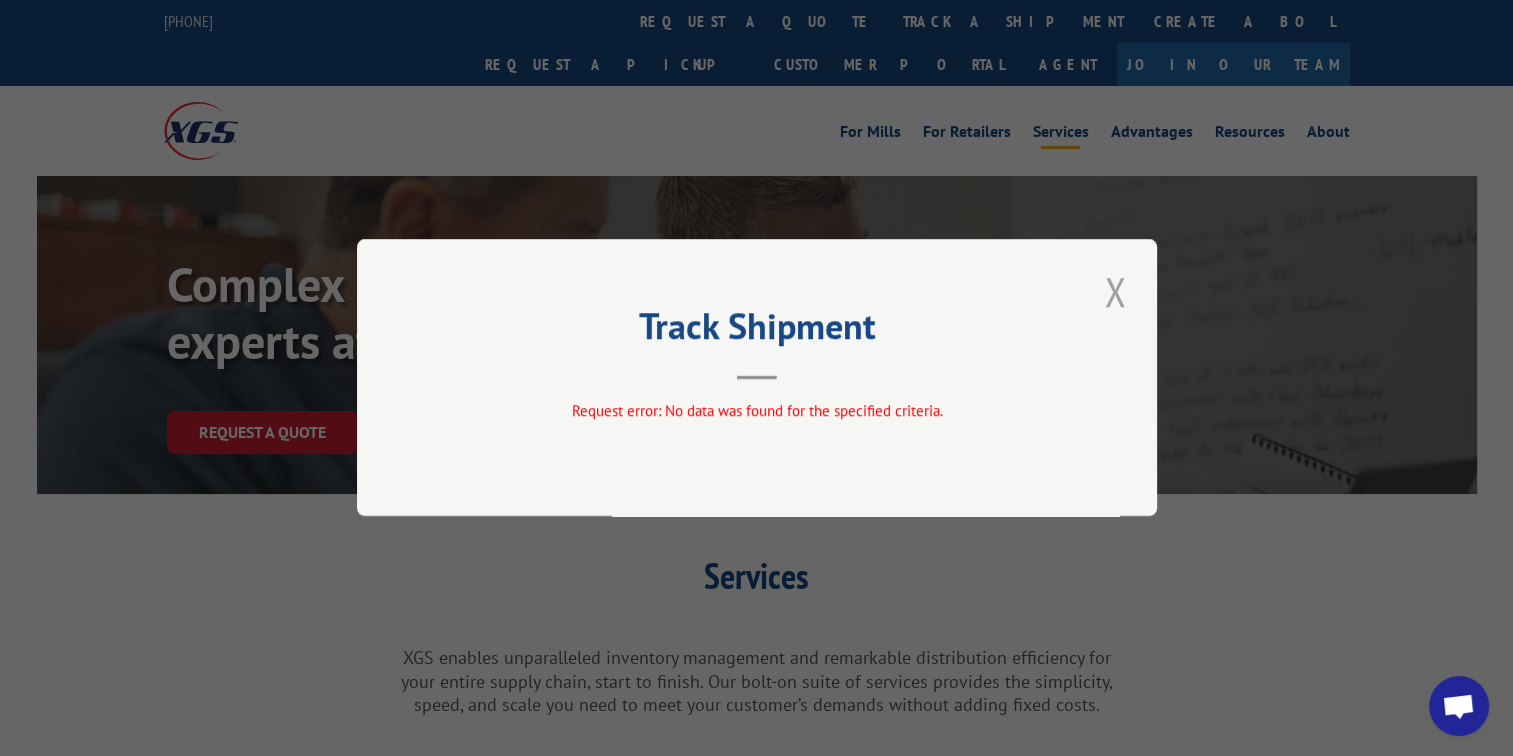 click at bounding box center [1115, 291] 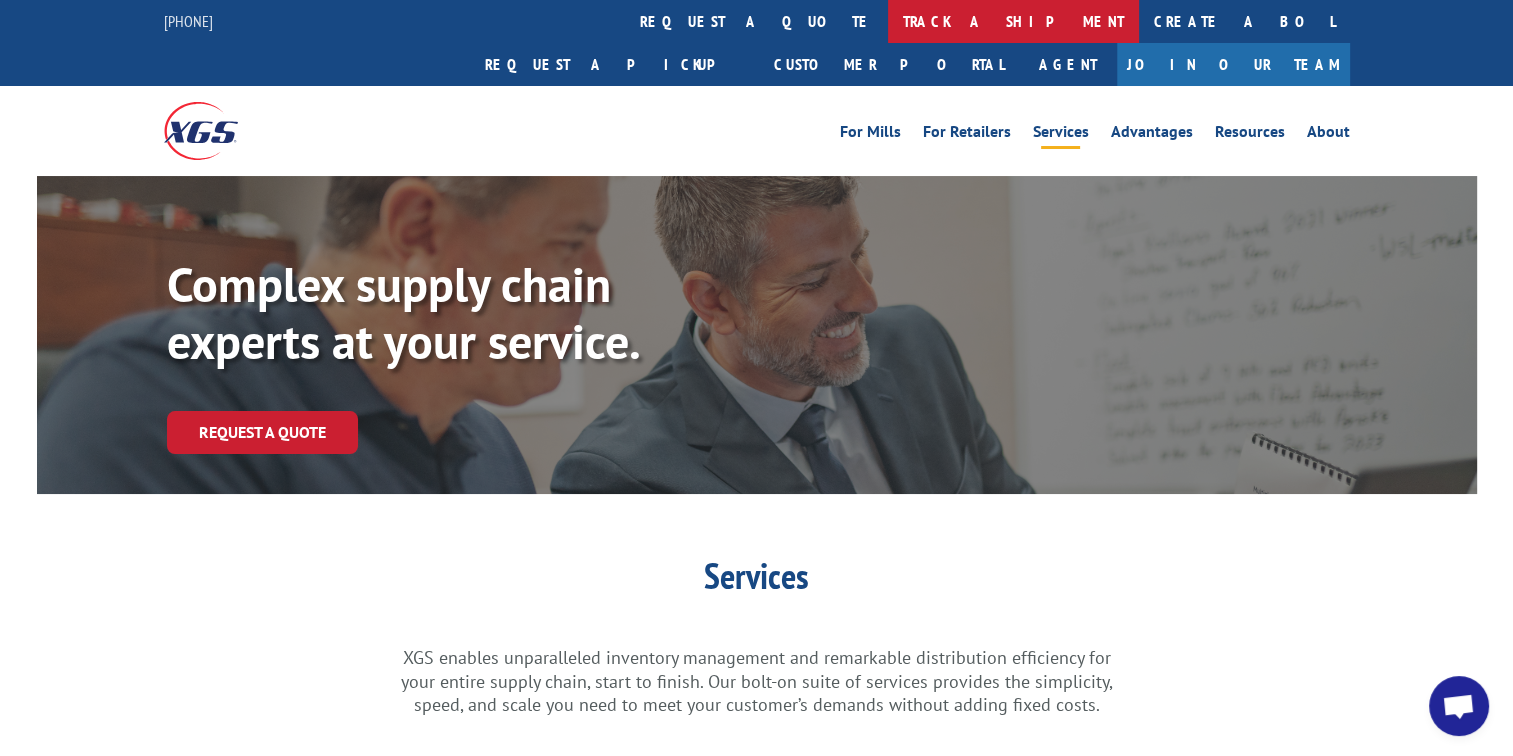click on "track a shipment" at bounding box center (1013, 21) 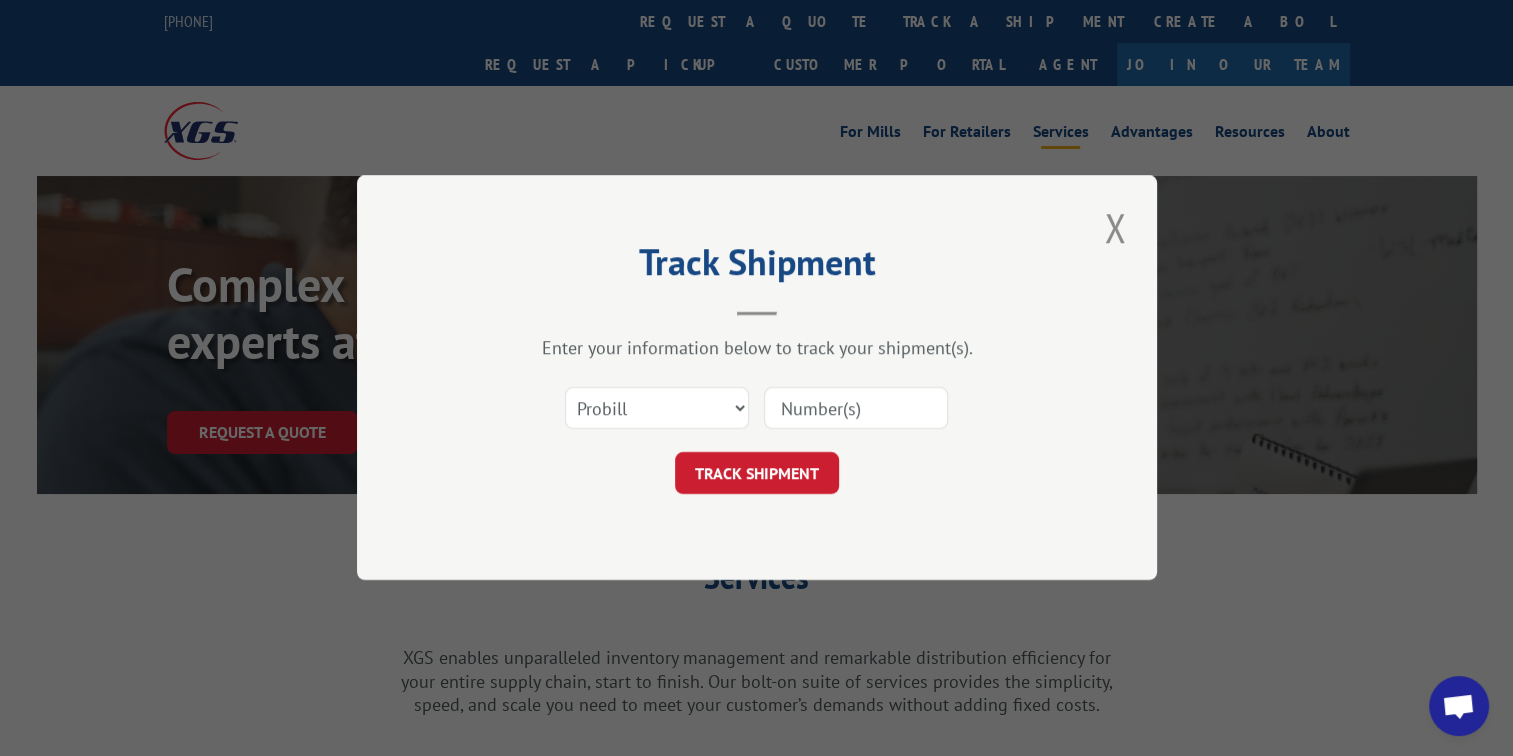 drag, startPoint x: 824, startPoint y: 402, endPoint x: 776, endPoint y: 459, distance: 74.518456 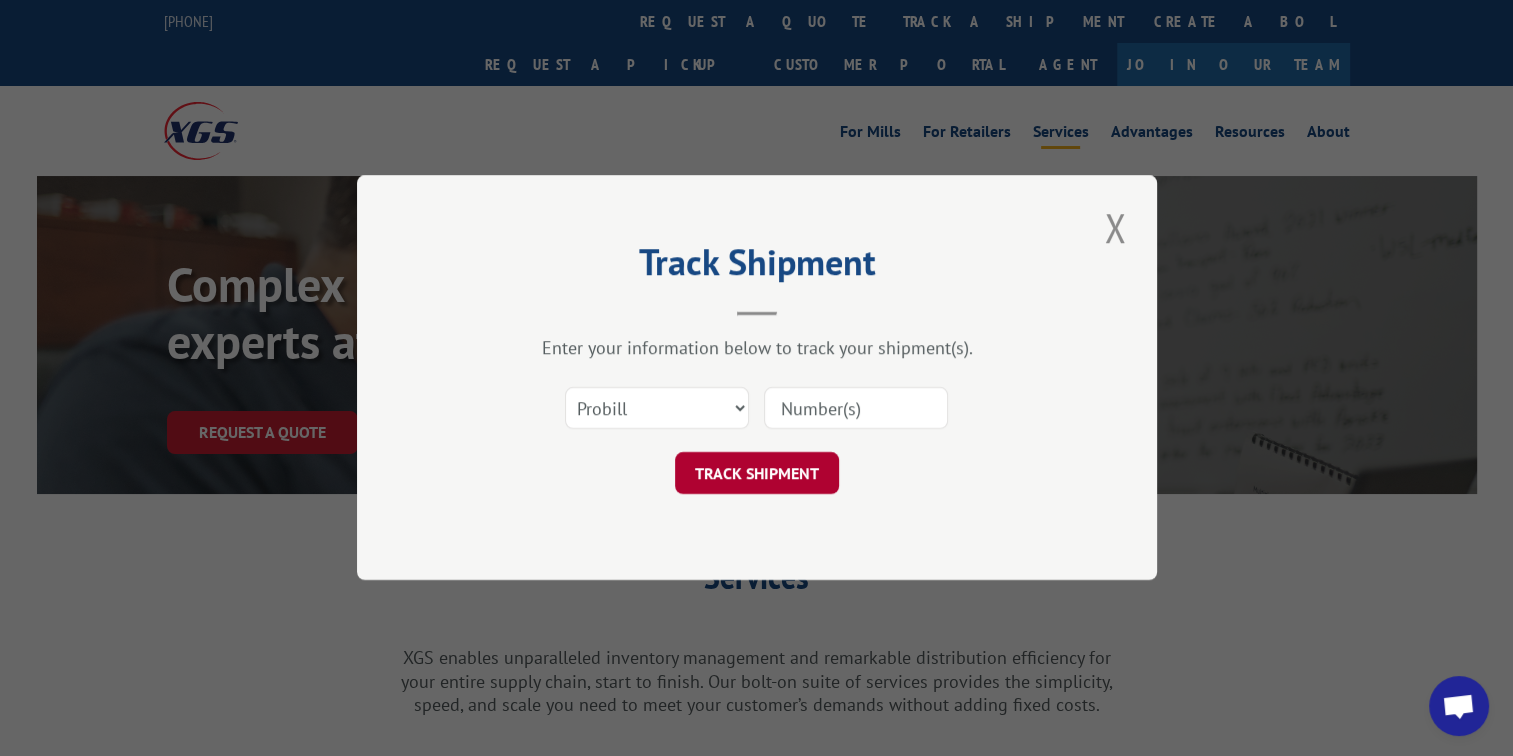 click at bounding box center (856, 409) 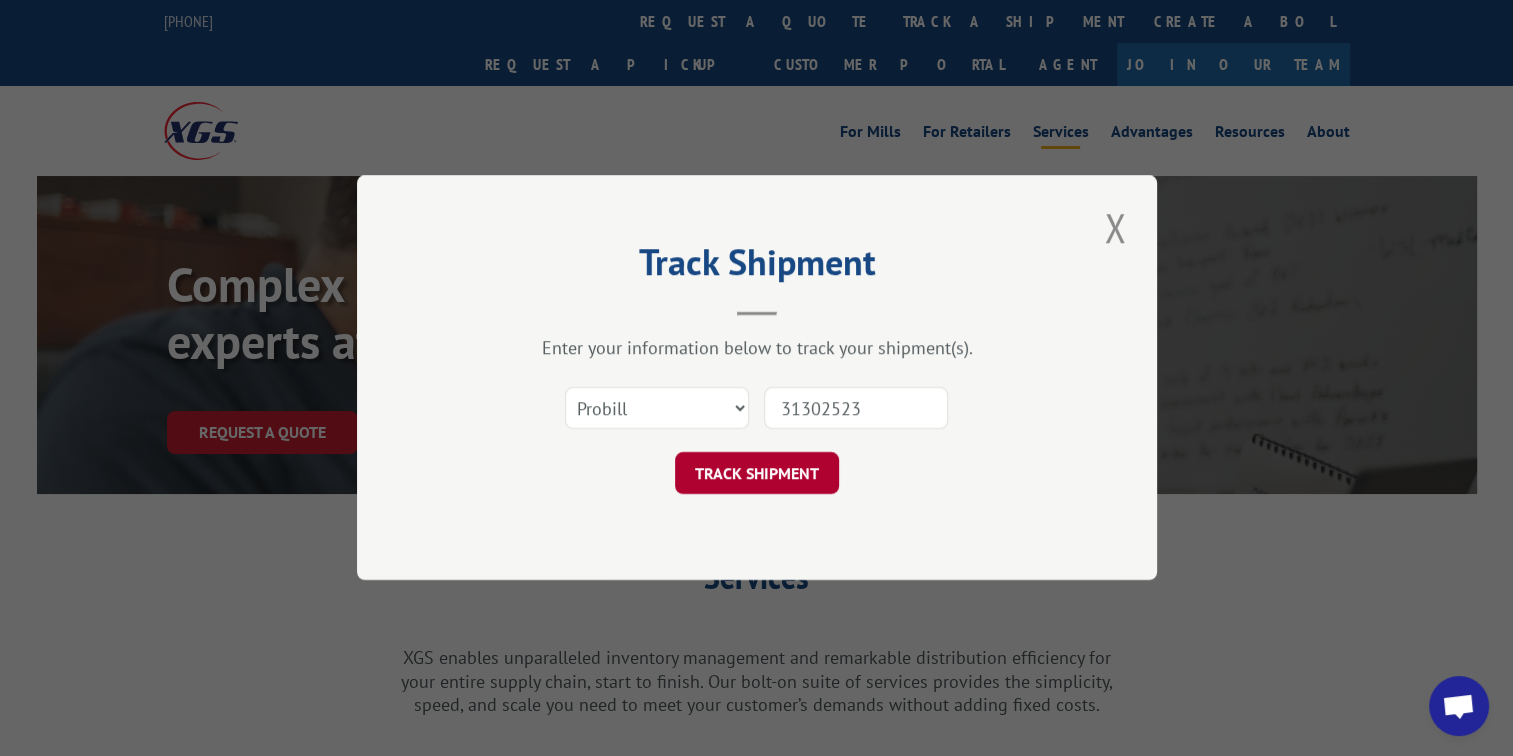 type on "31302523" 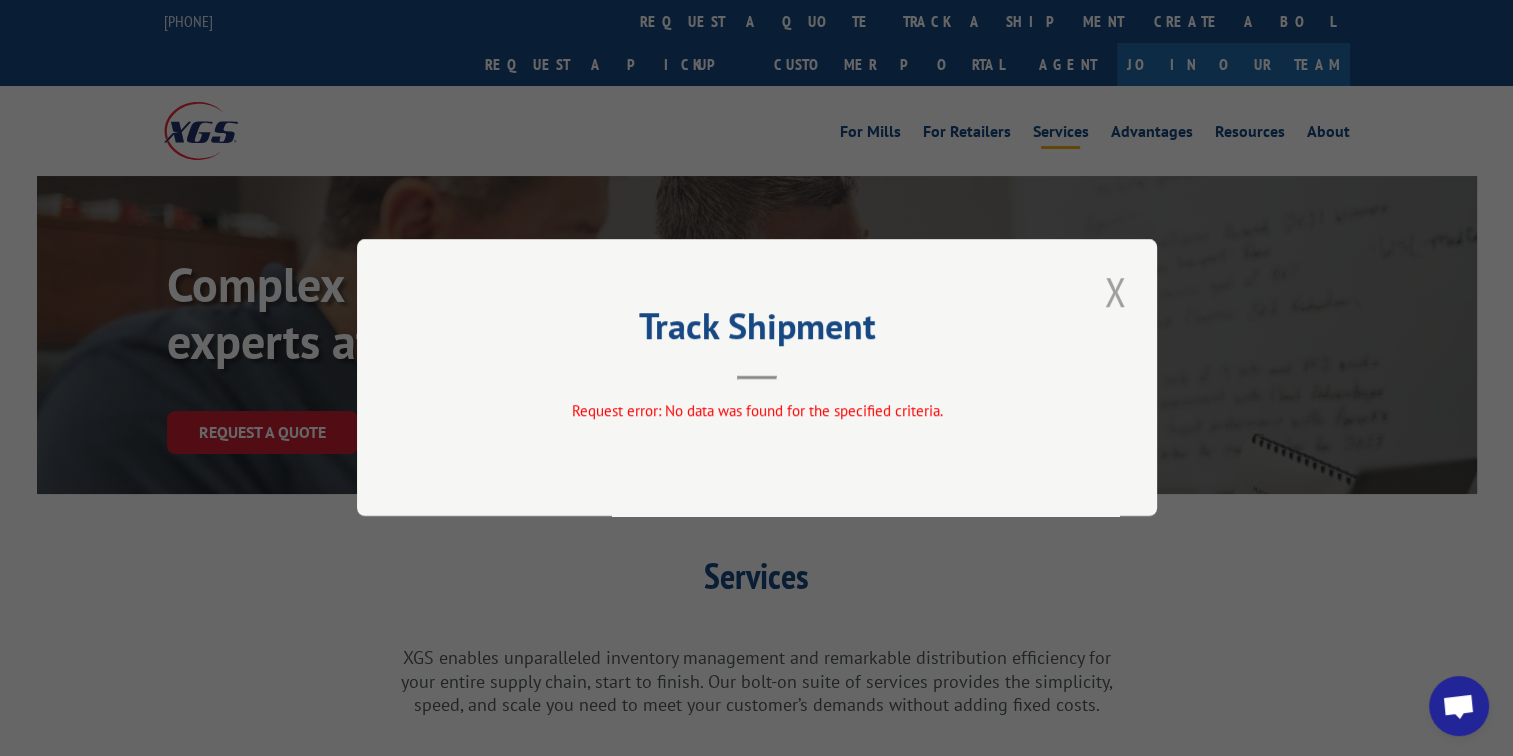 click at bounding box center (1115, 291) 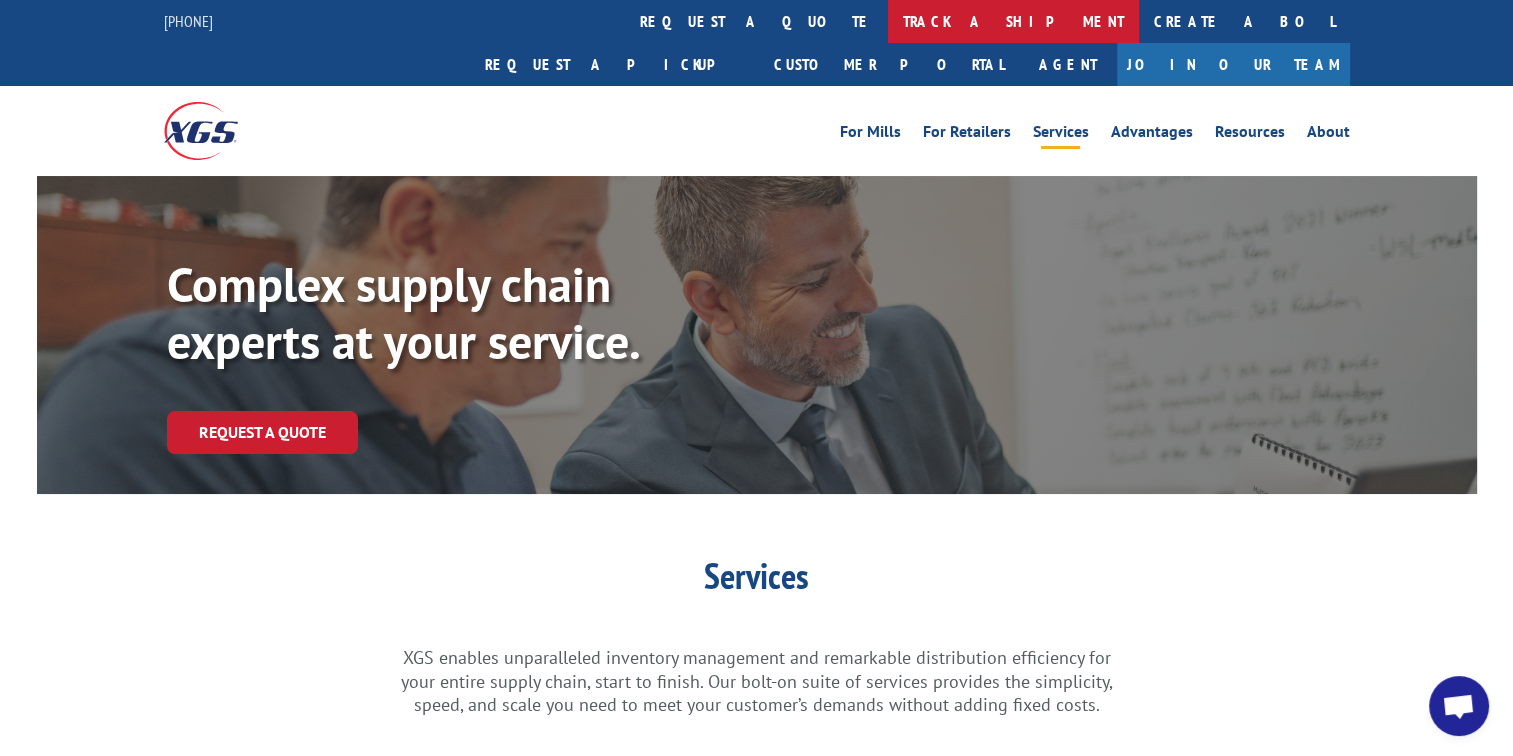click on "track a shipment" at bounding box center (1013, 21) 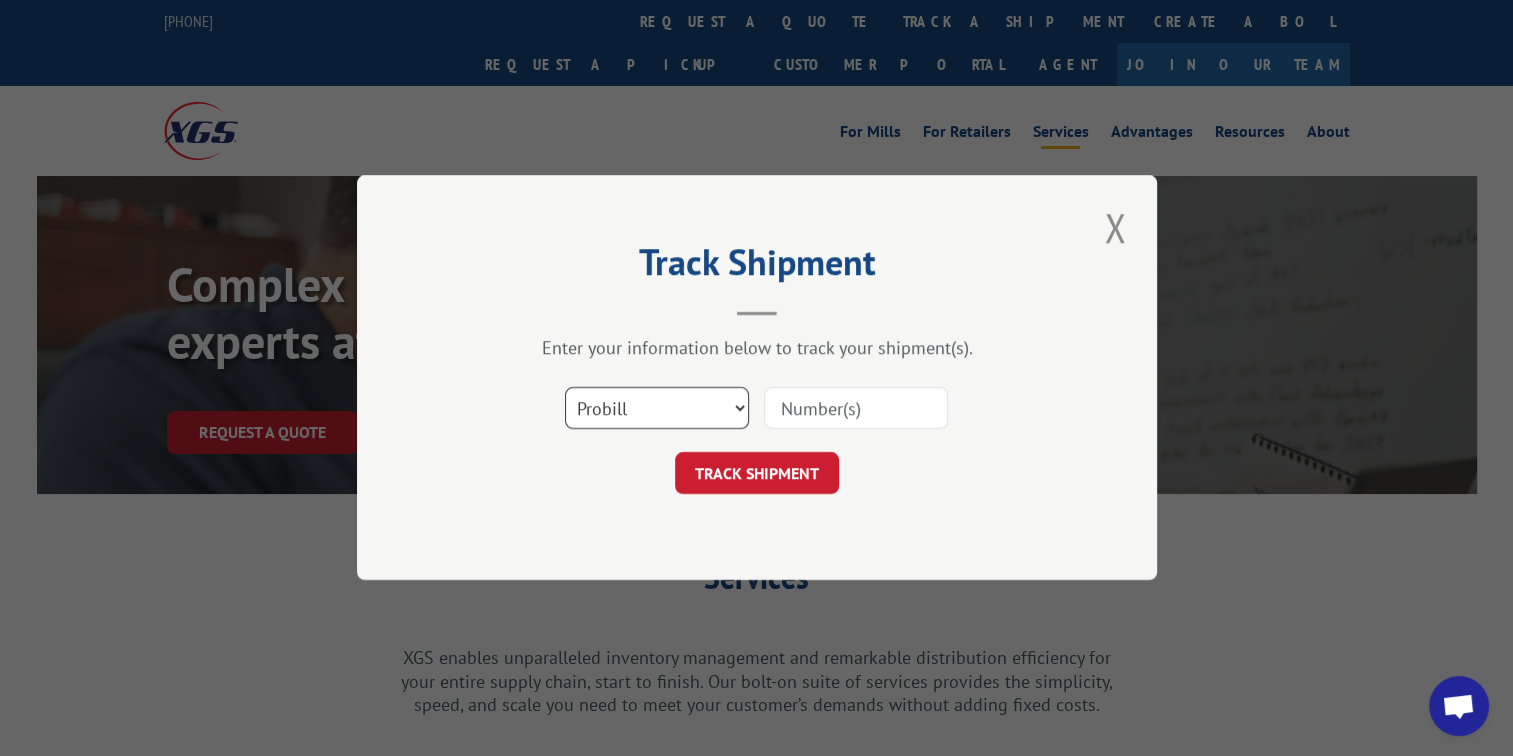 drag, startPoint x: 697, startPoint y: 420, endPoint x: 686, endPoint y: 424, distance: 11.7046995 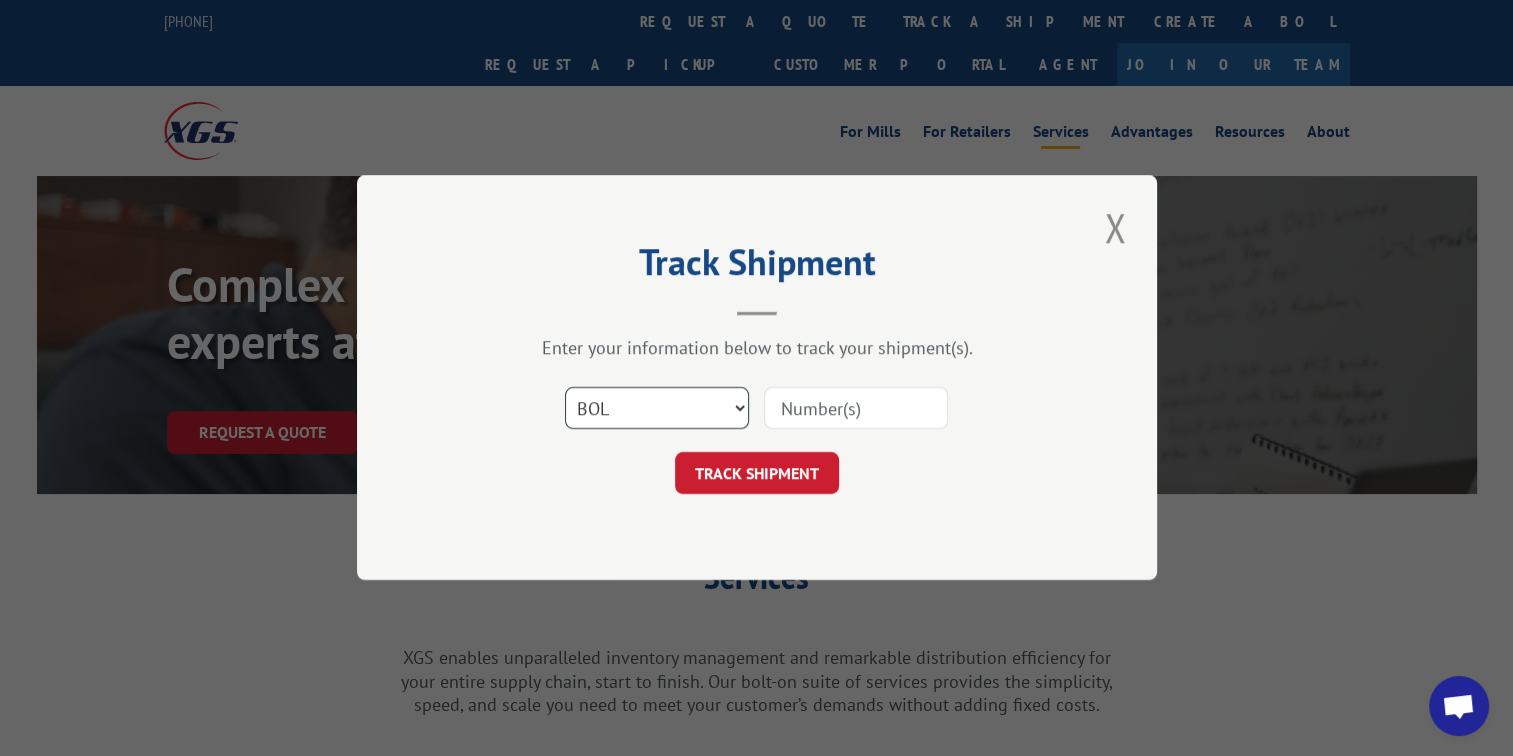 click on "Select category... Probill BOL PO" at bounding box center (657, 409) 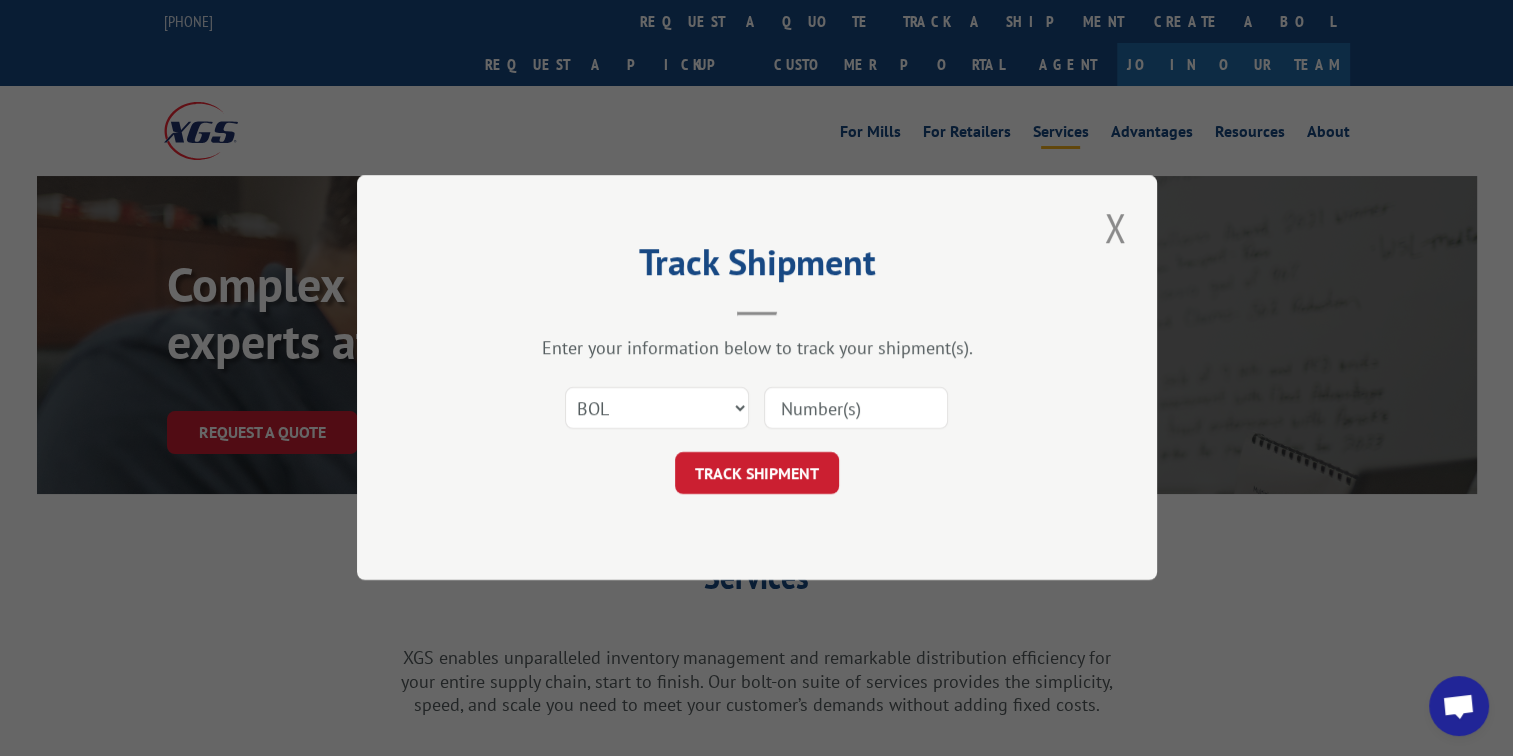 drag, startPoint x: 860, startPoint y: 403, endPoint x: 777, endPoint y: 483, distance: 115.27792 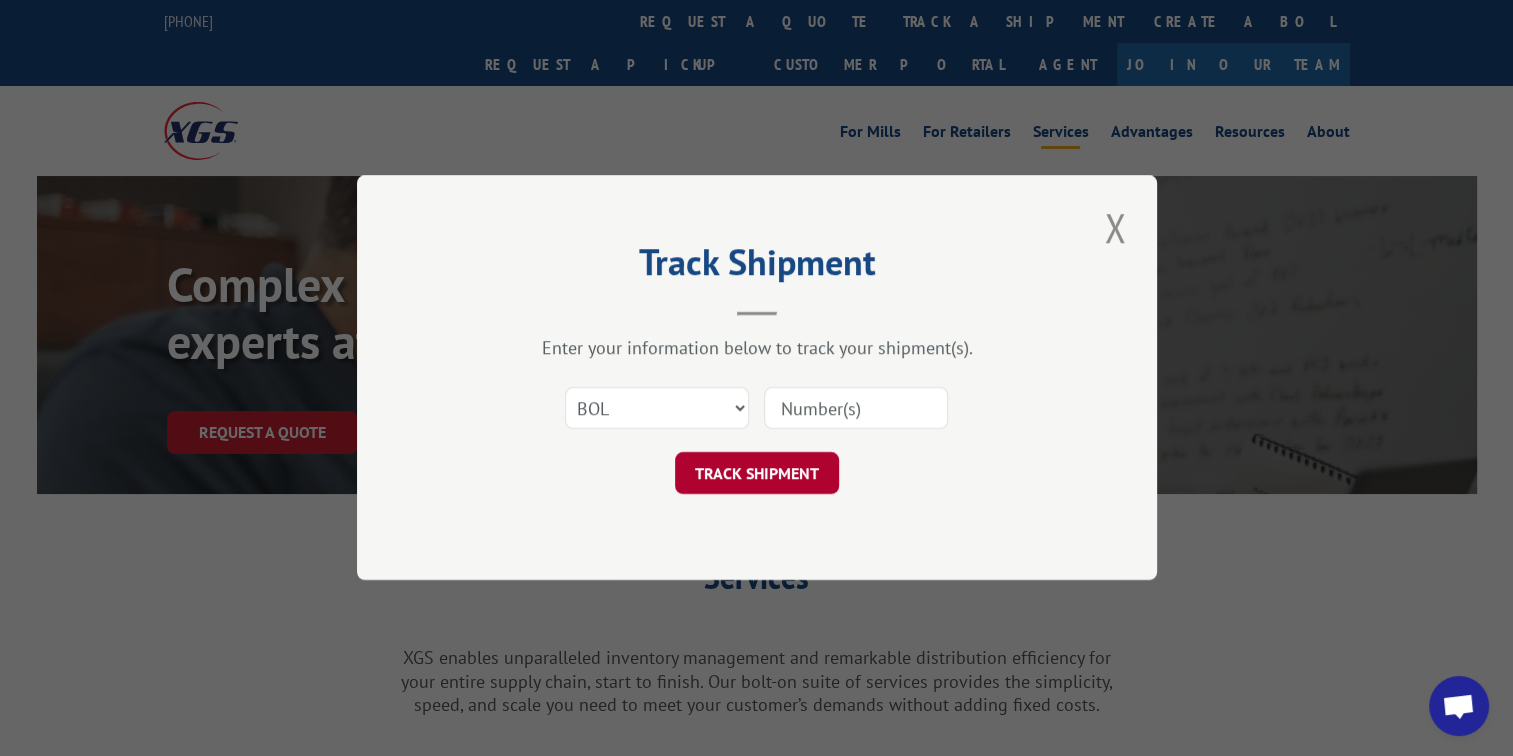 paste on "31302523" 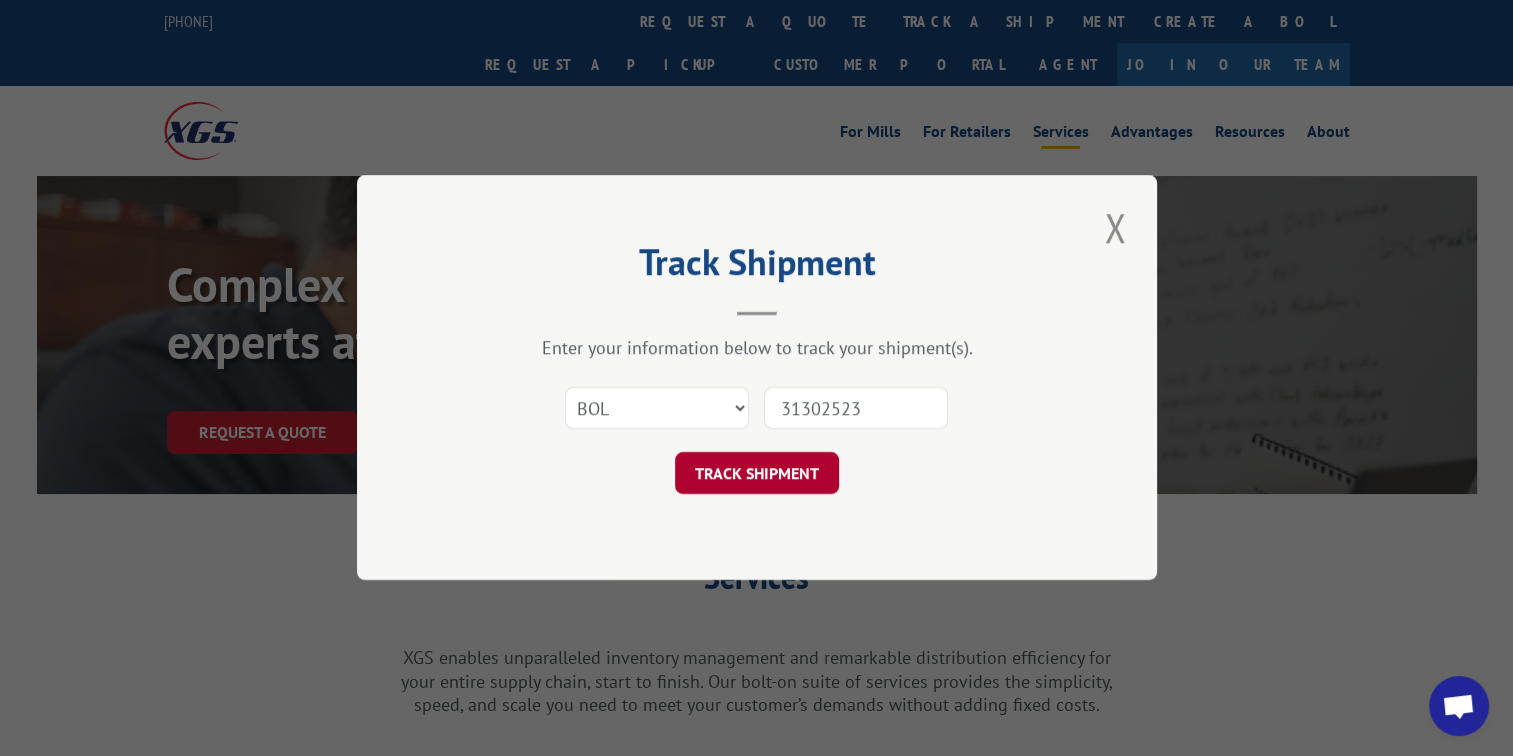 type on "31302523" 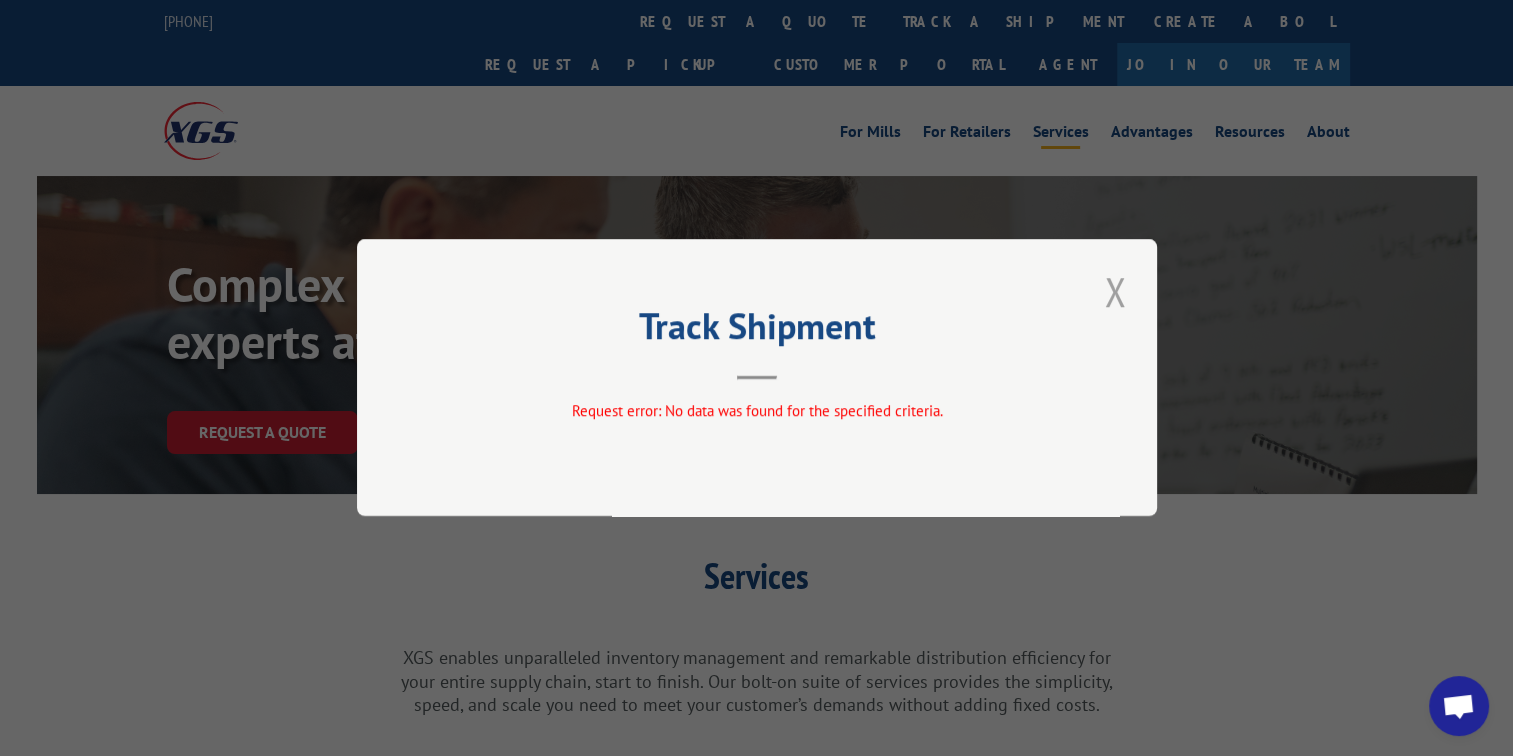 click at bounding box center [1115, 291] 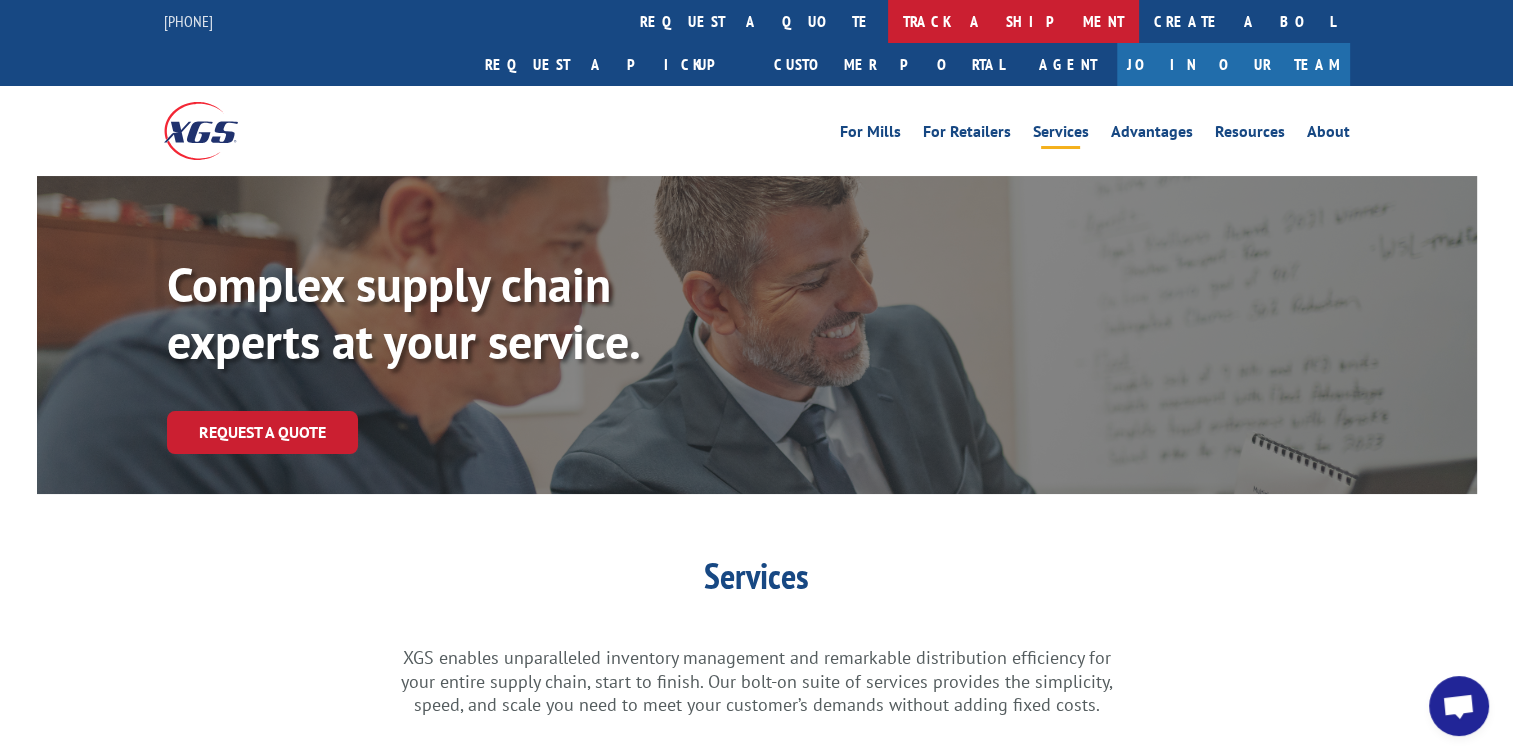 click on "track a shipment" at bounding box center [1013, 21] 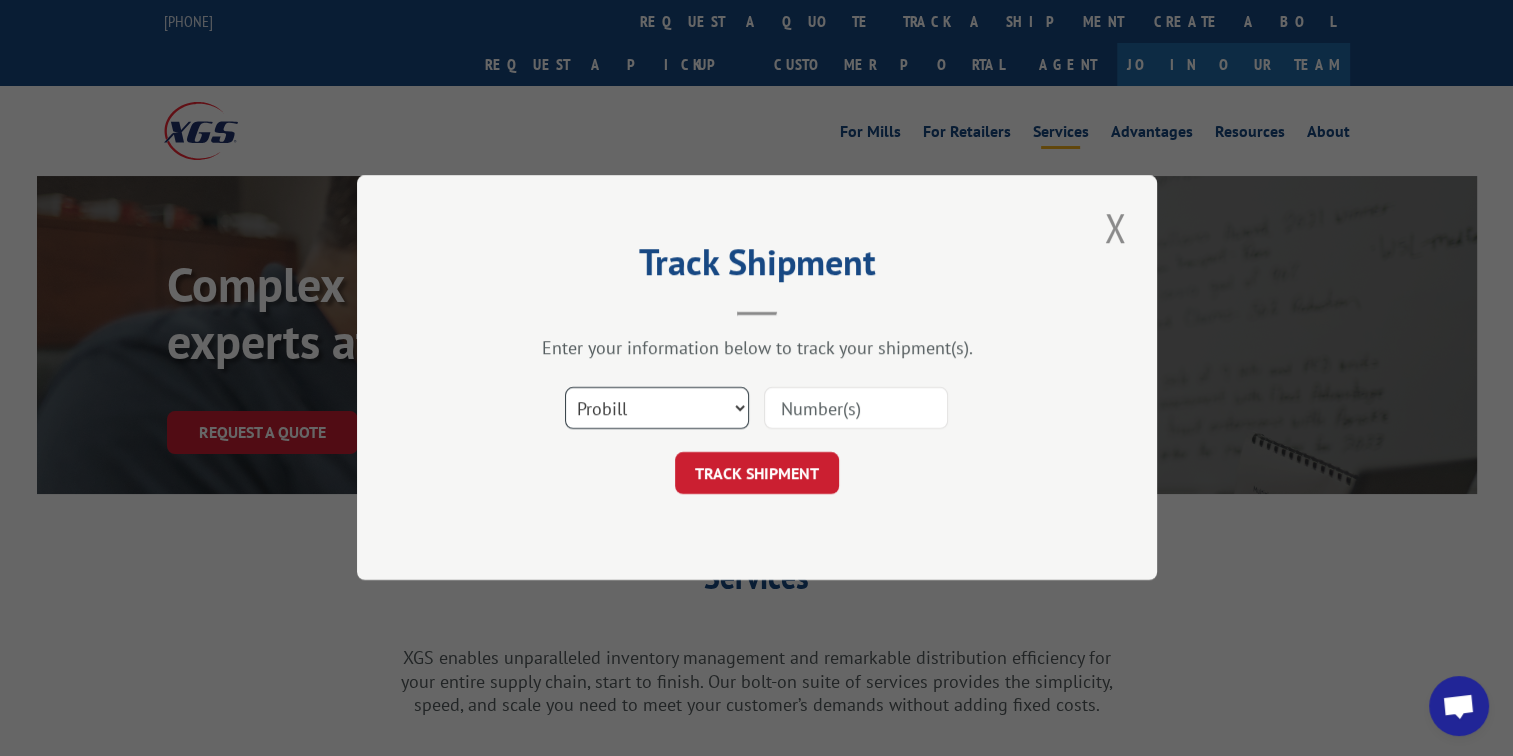 drag, startPoint x: 700, startPoint y: 404, endPoint x: 693, endPoint y: 426, distance: 23.086792 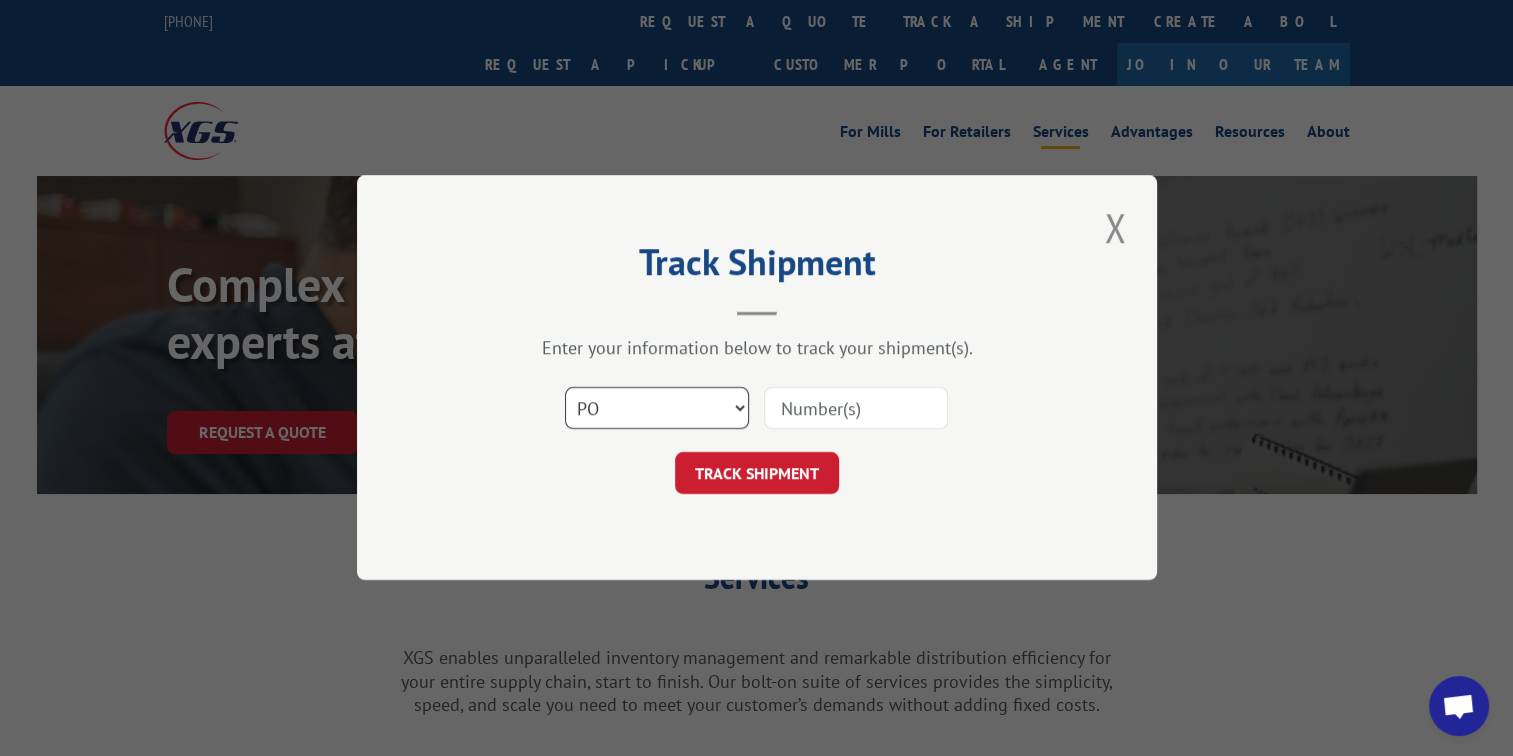 click on "Select category... Probill BOL PO" at bounding box center (657, 409) 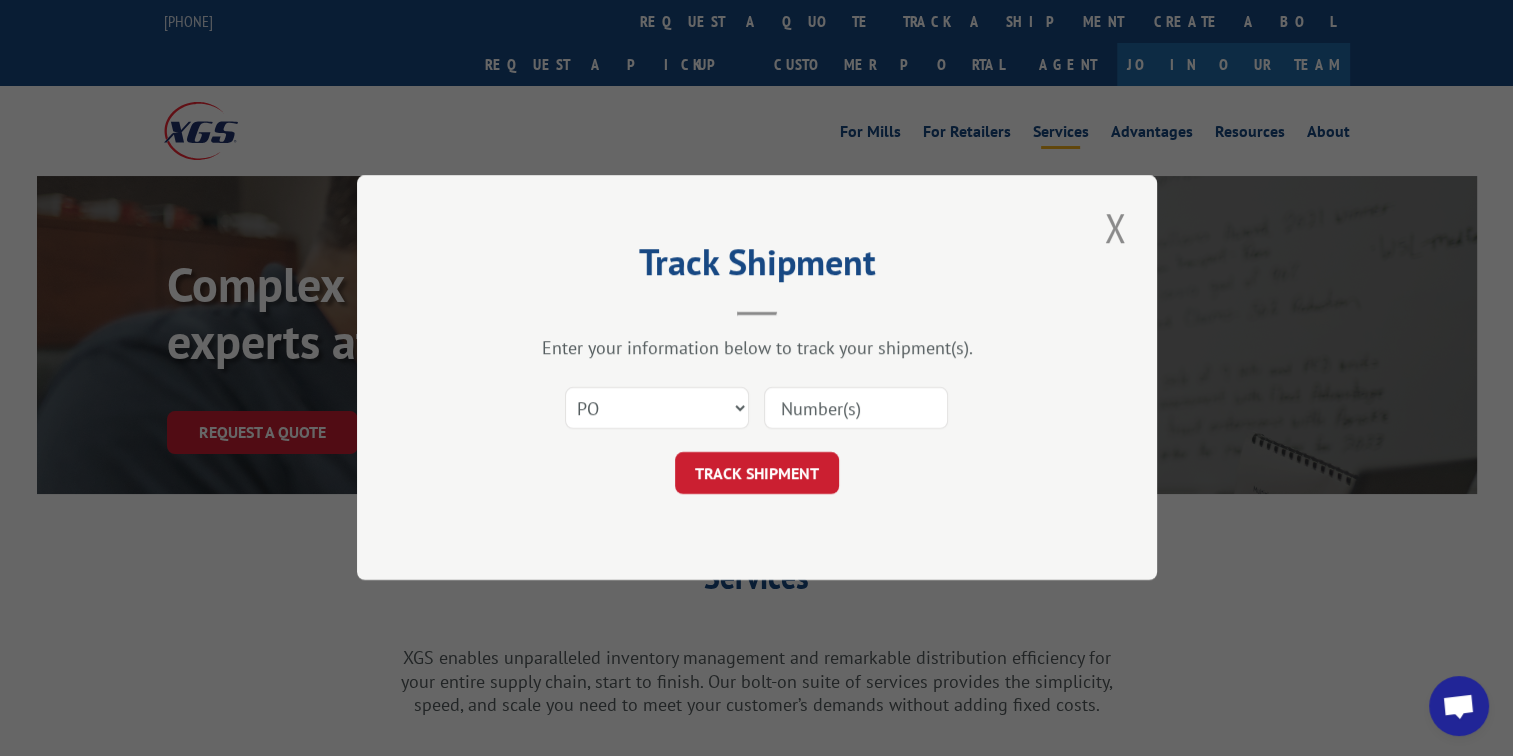 click at bounding box center [856, 409] 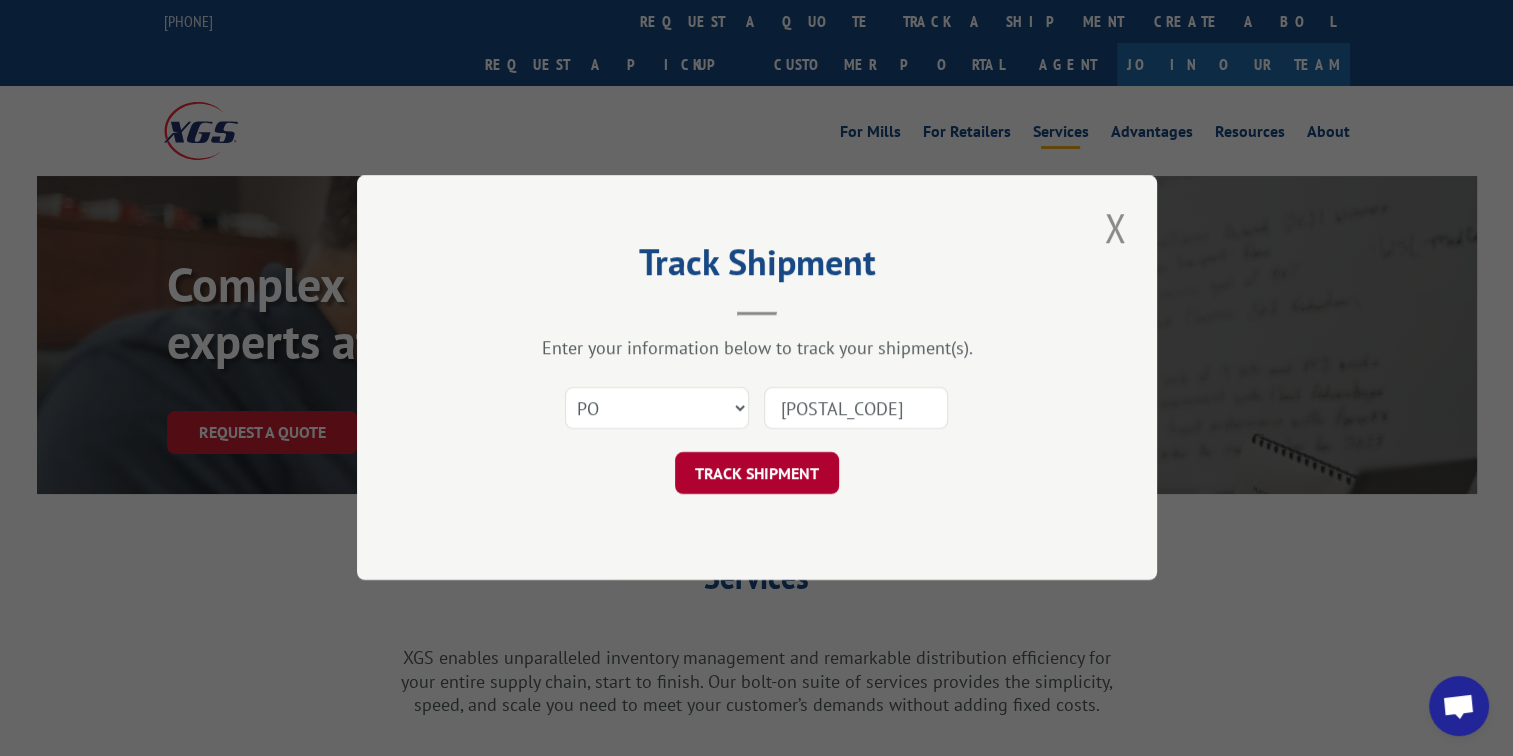 type on "[POSTAL_CODE]" 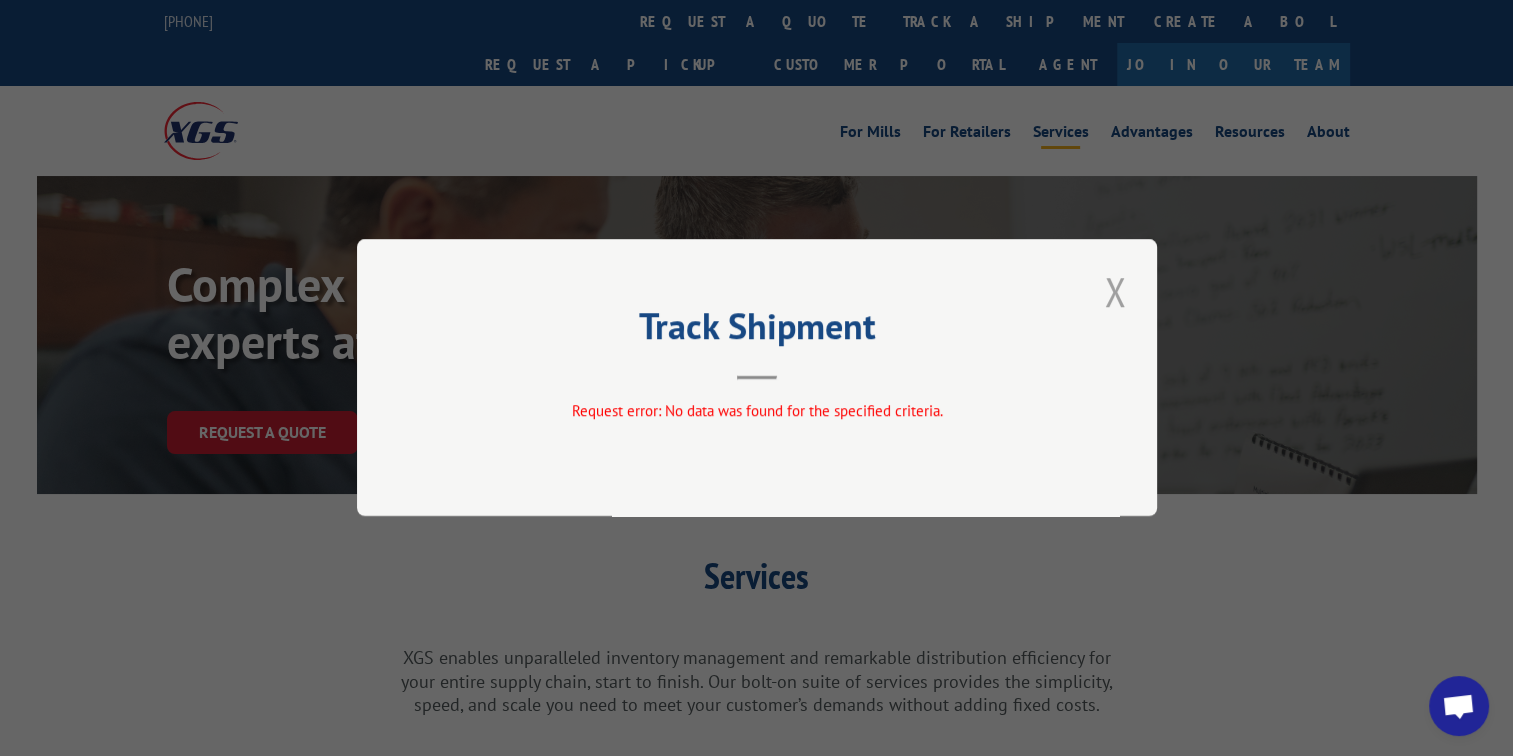 click at bounding box center [1115, 291] 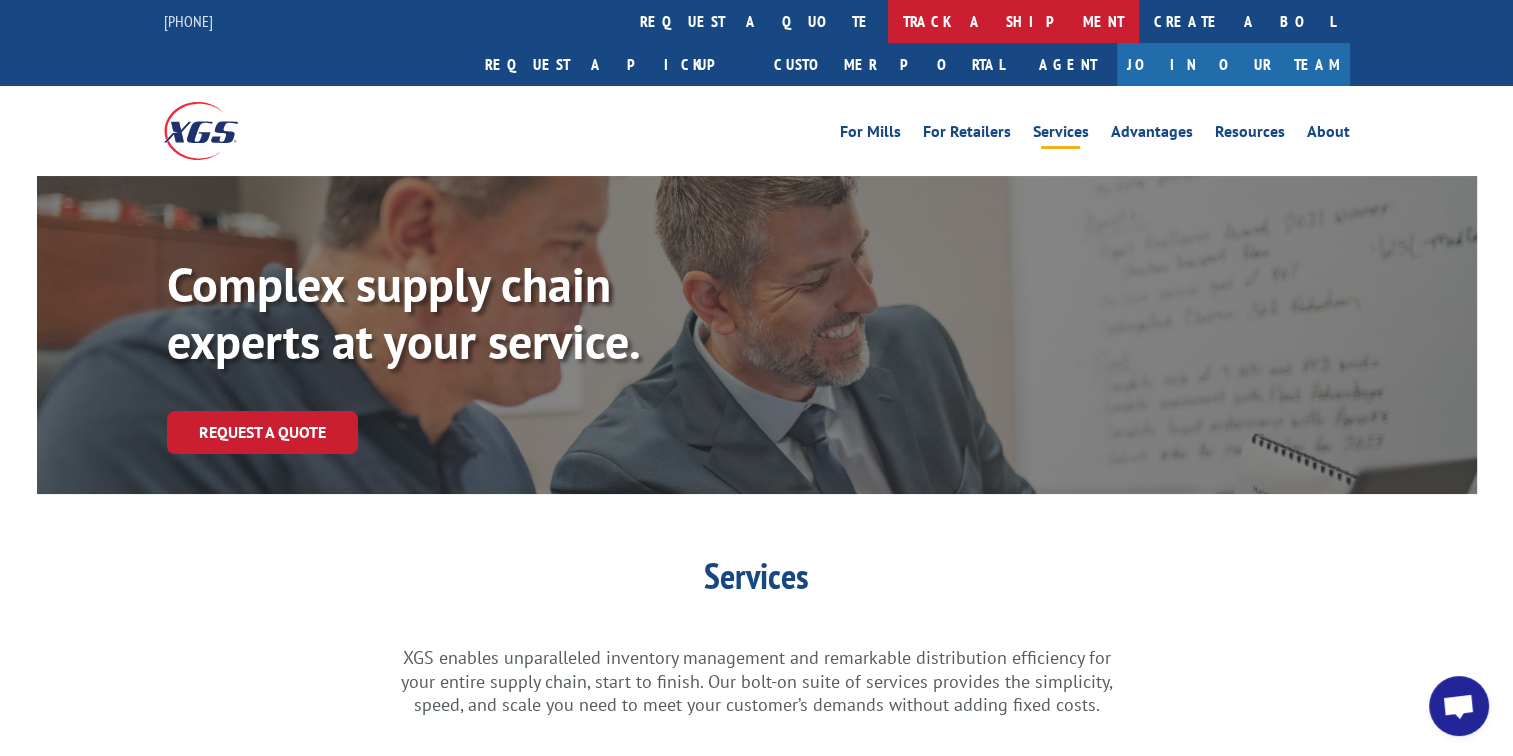 click on "track a shipment" at bounding box center [1013, 21] 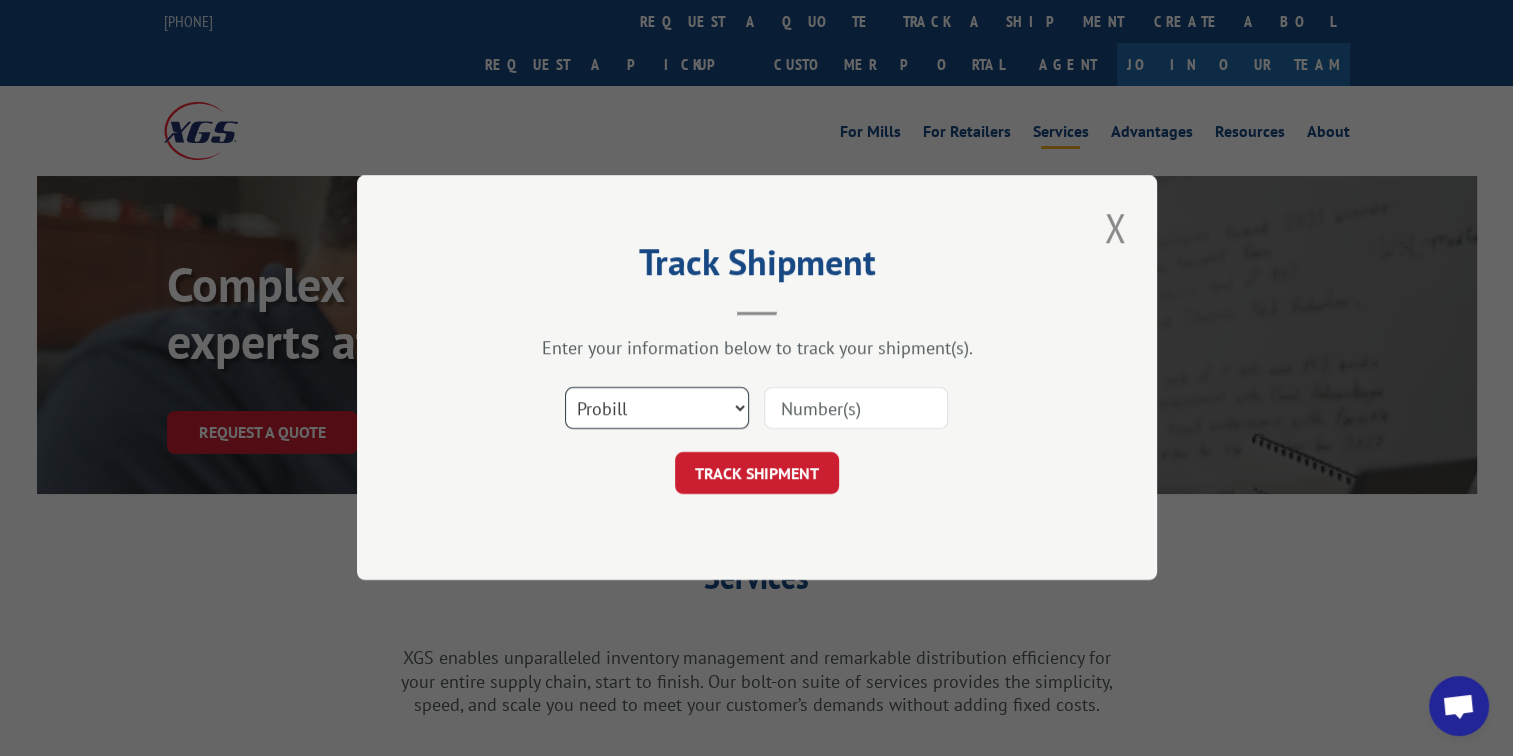 click on "Select category... Probill BOL PO" at bounding box center (657, 409) 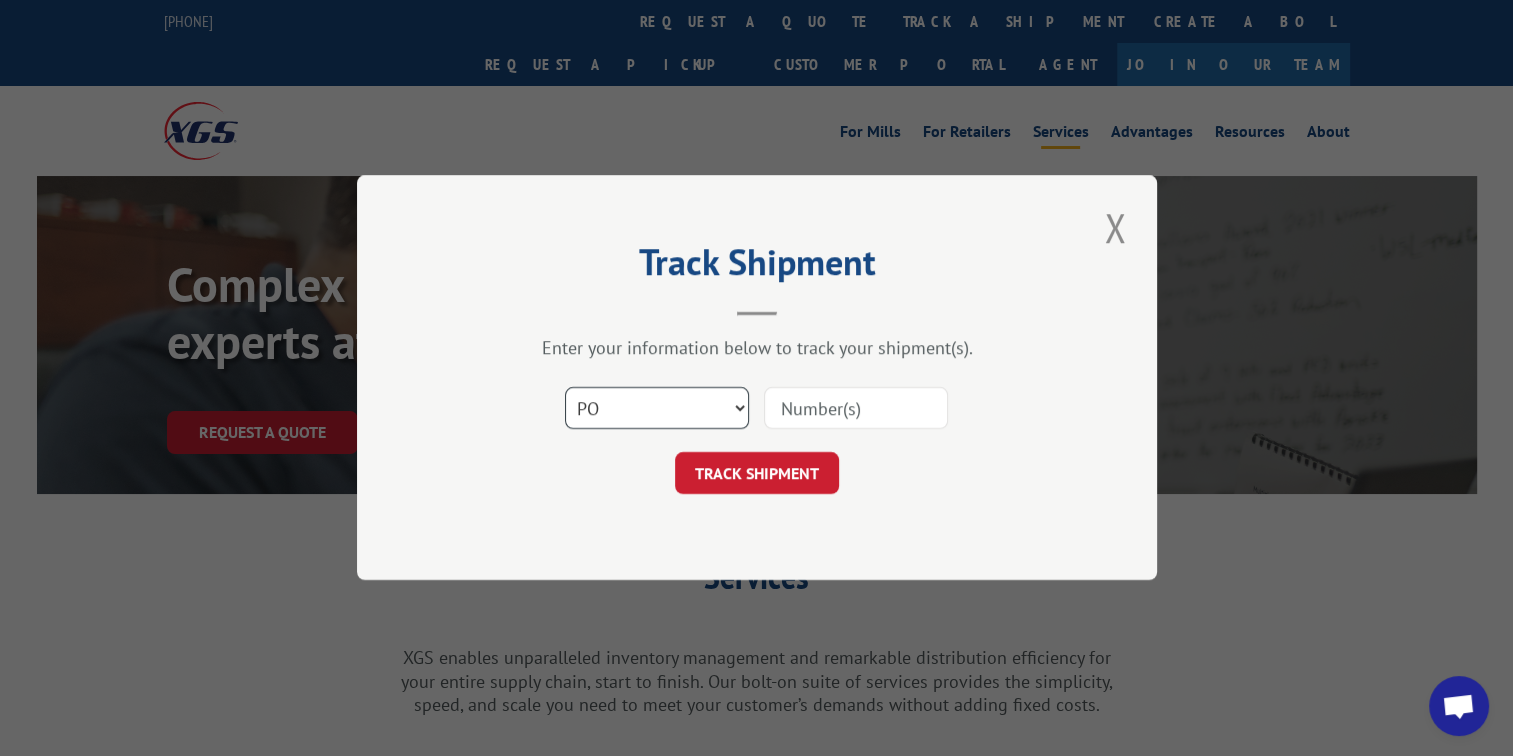 click on "Select category... Probill BOL PO" at bounding box center (657, 409) 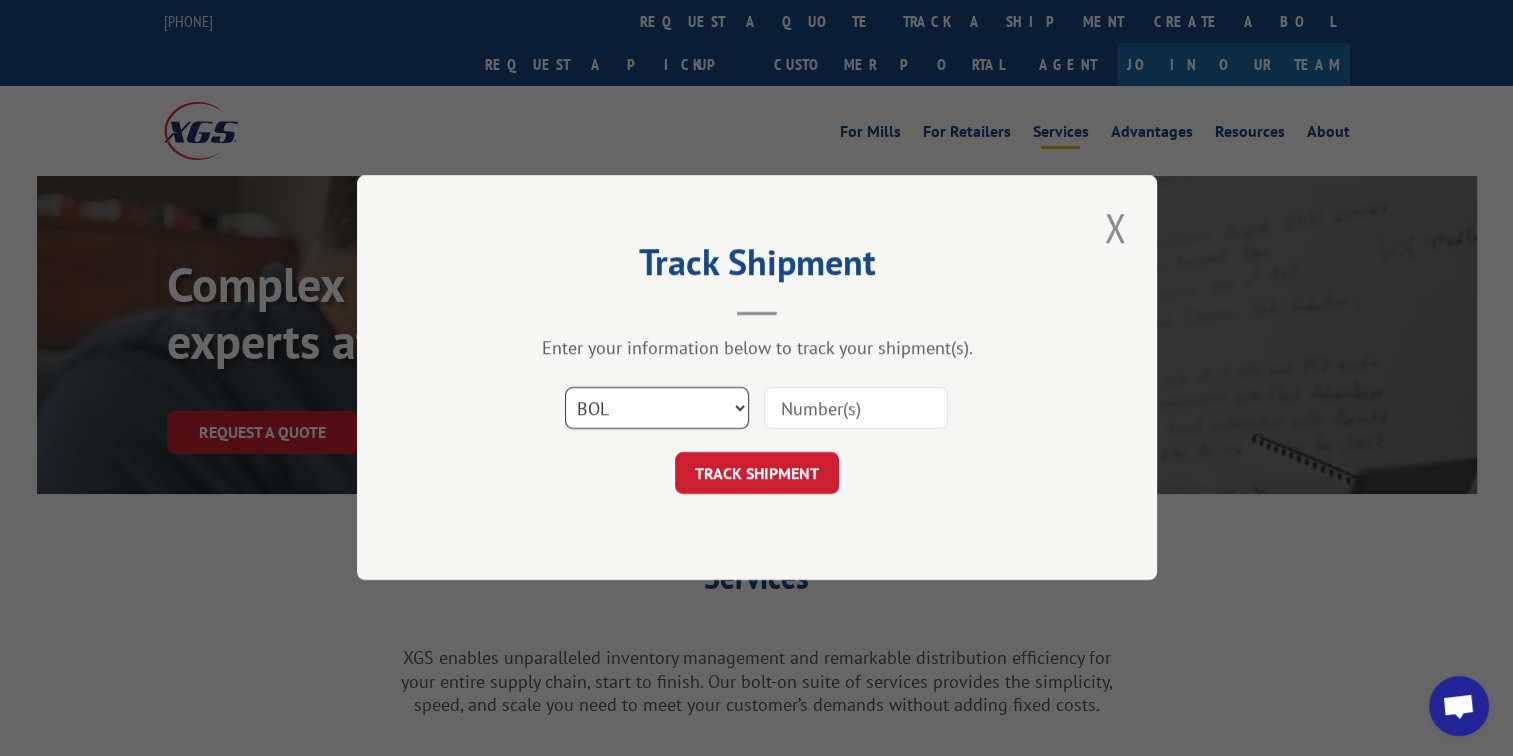 click on "Select category... Probill BOL PO" at bounding box center [657, 409] 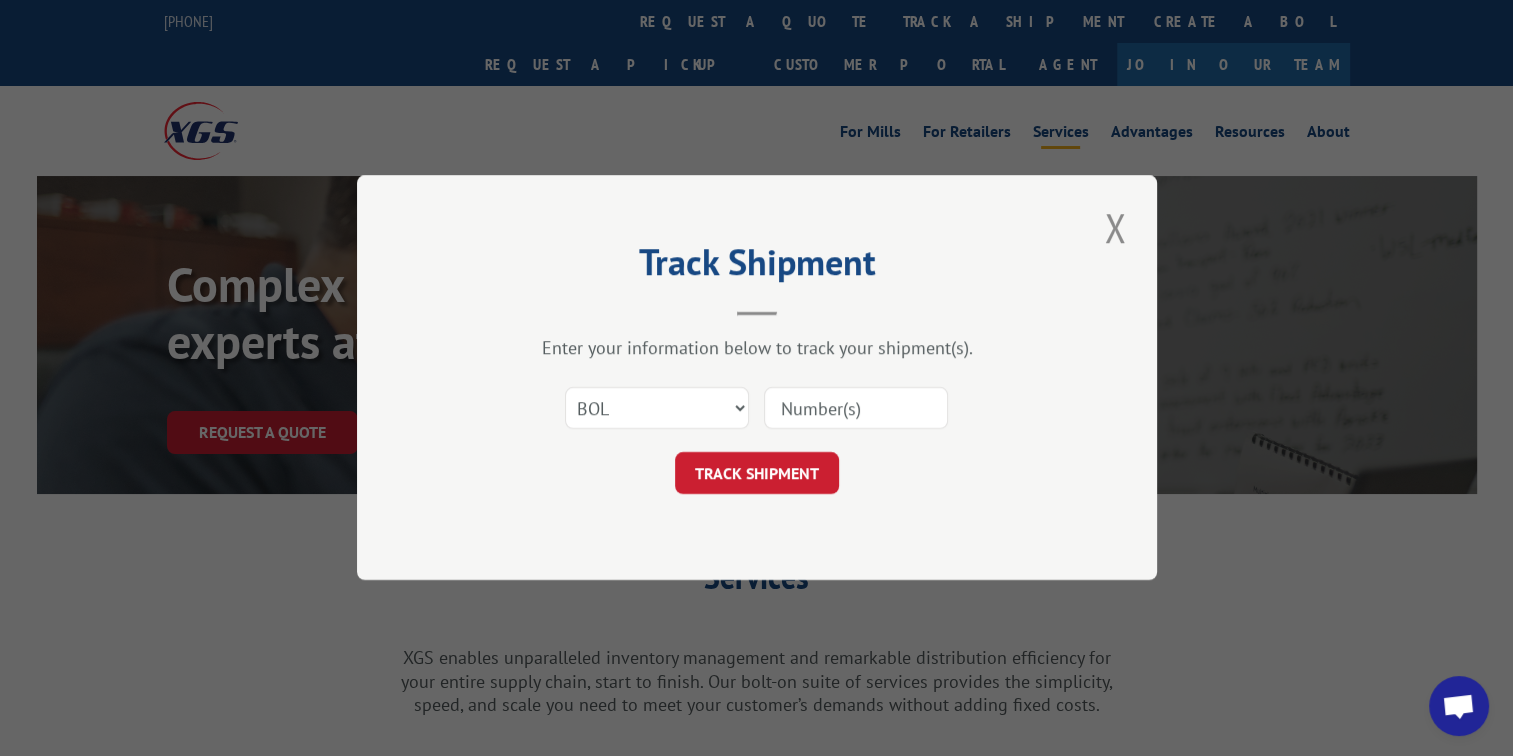 click at bounding box center [856, 409] 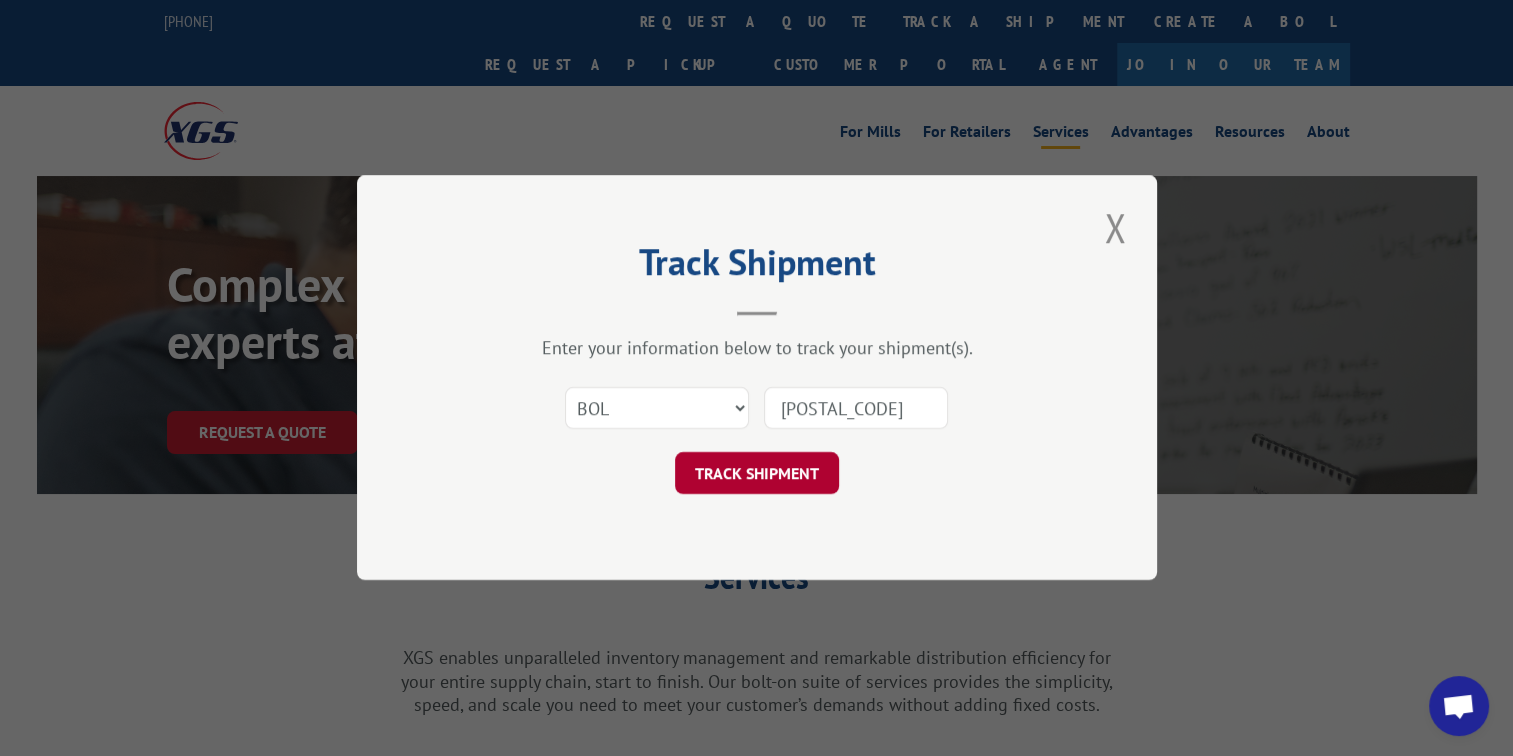 type on "[POSTAL_CODE]" 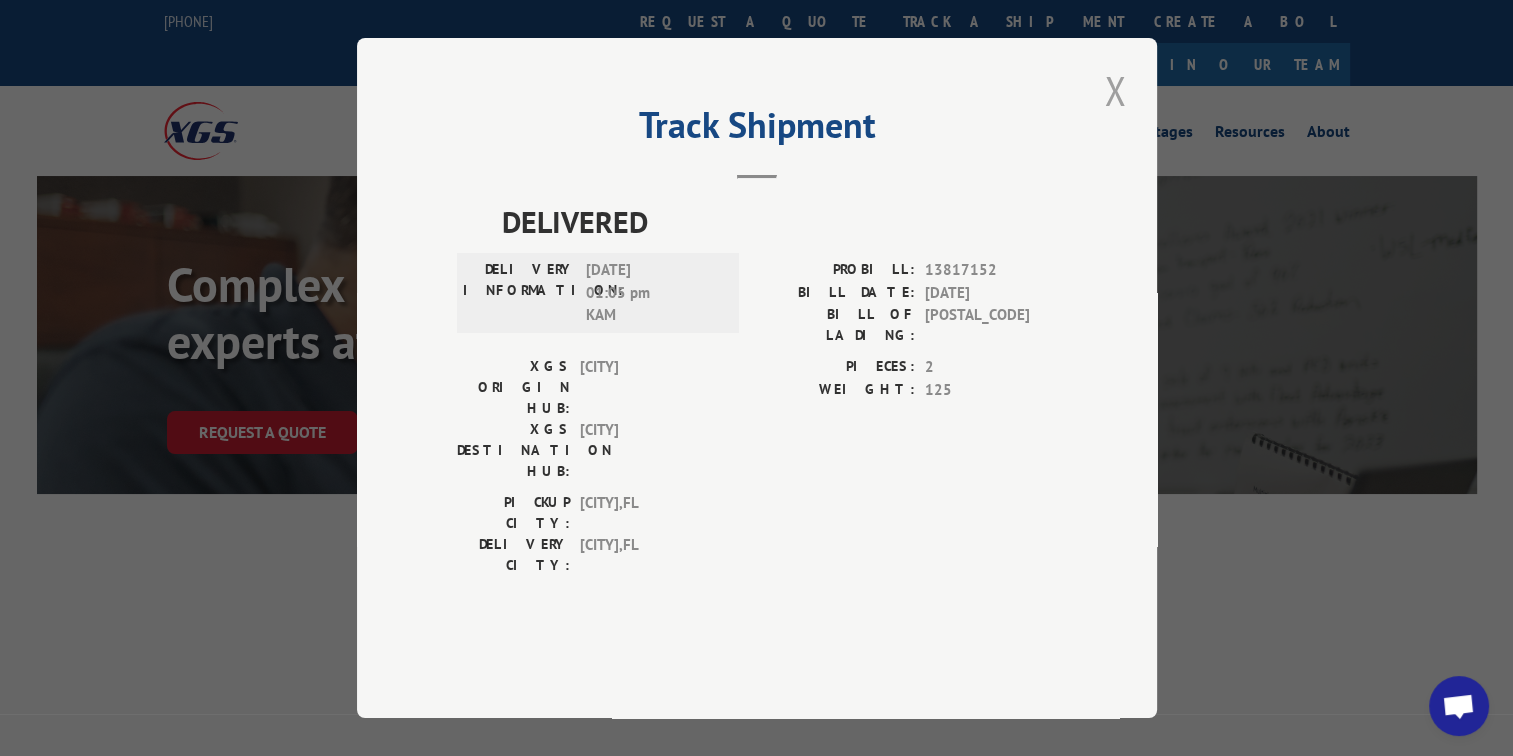 click at bounding box center (1115, 90) 